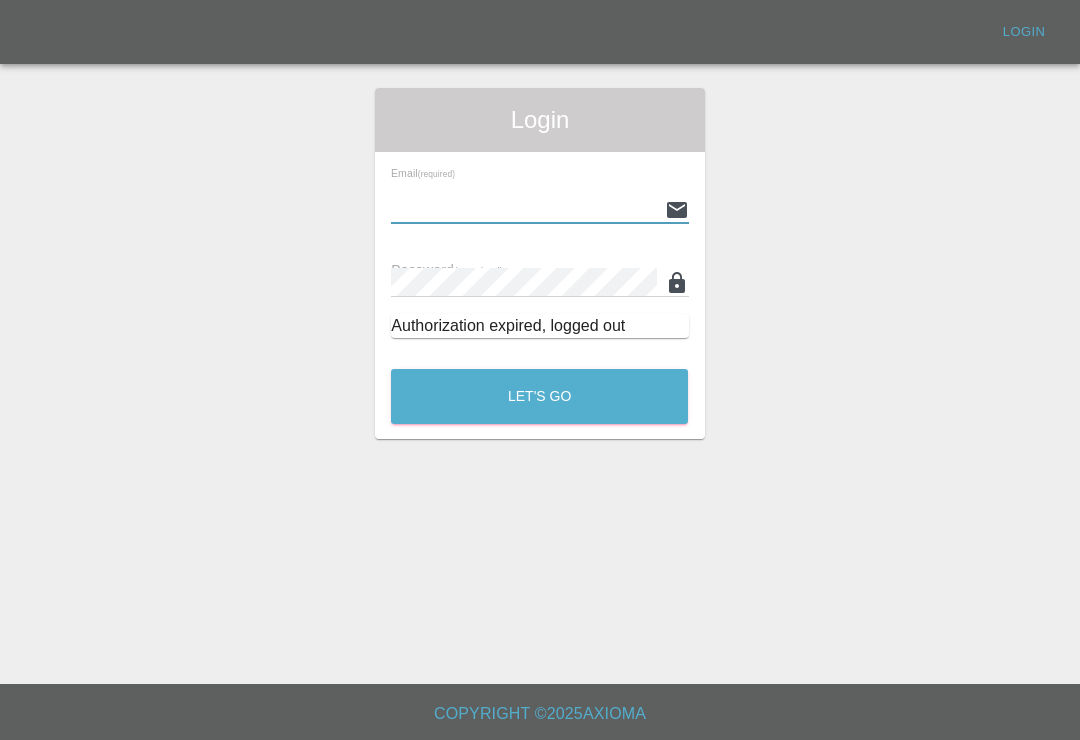 scroll, scrollTop: 31, scrollLeft: 0, axis: vertical 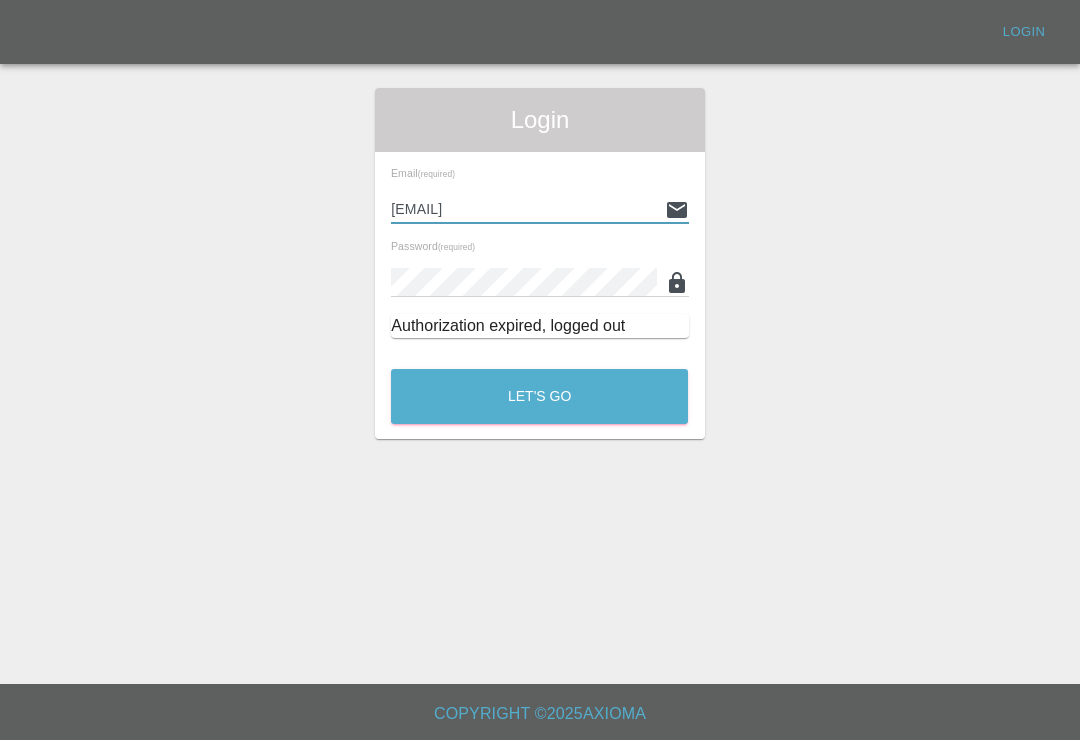 click on "Let's Go" at bounding box center (539, 396) 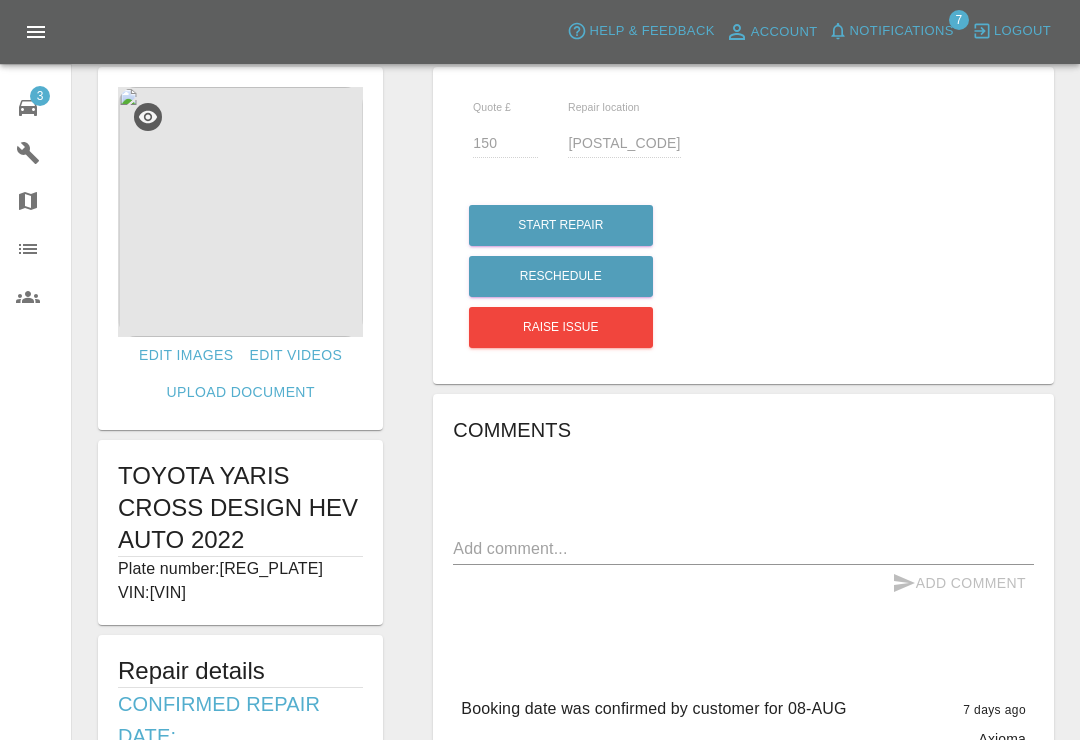 click on "3" at bounding box center (40, 96) 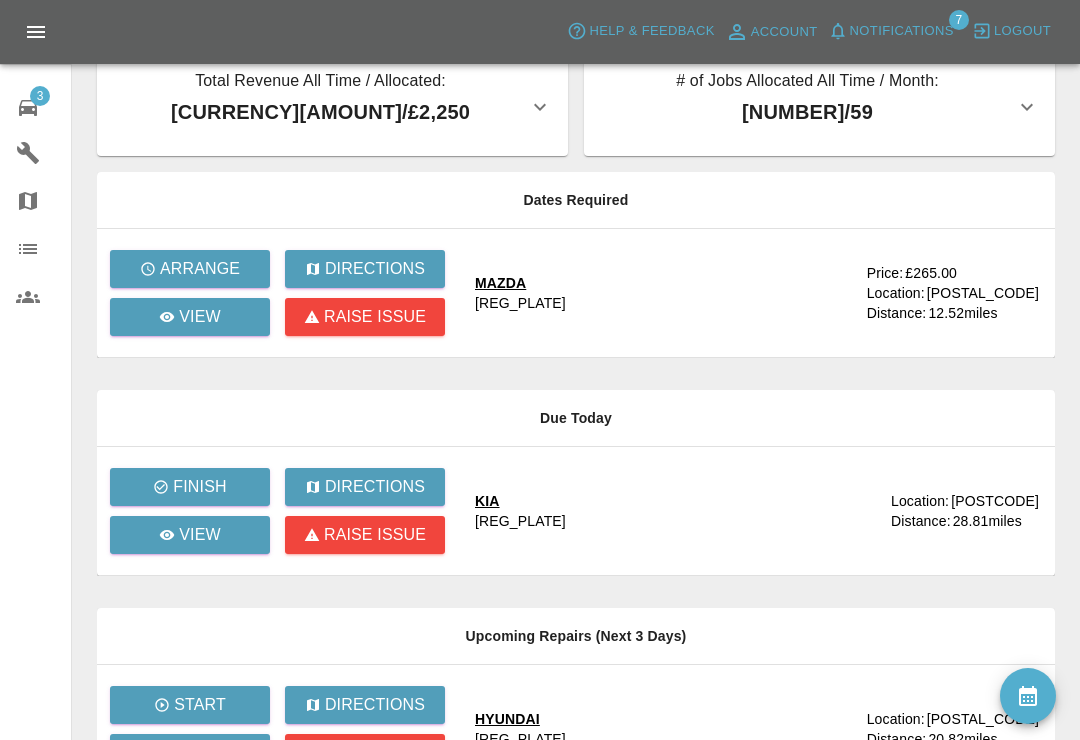 click on "Notifications" at bounding box center [902, 31] 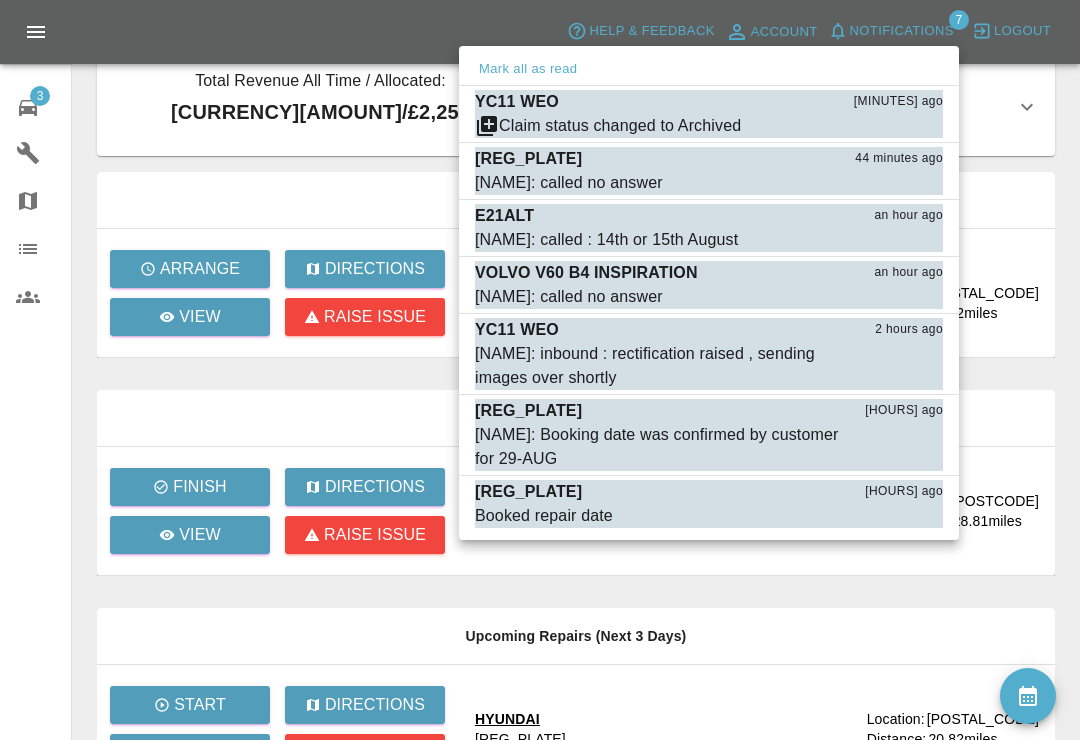 click on "E21ALT" at bounding box center [504, 216] 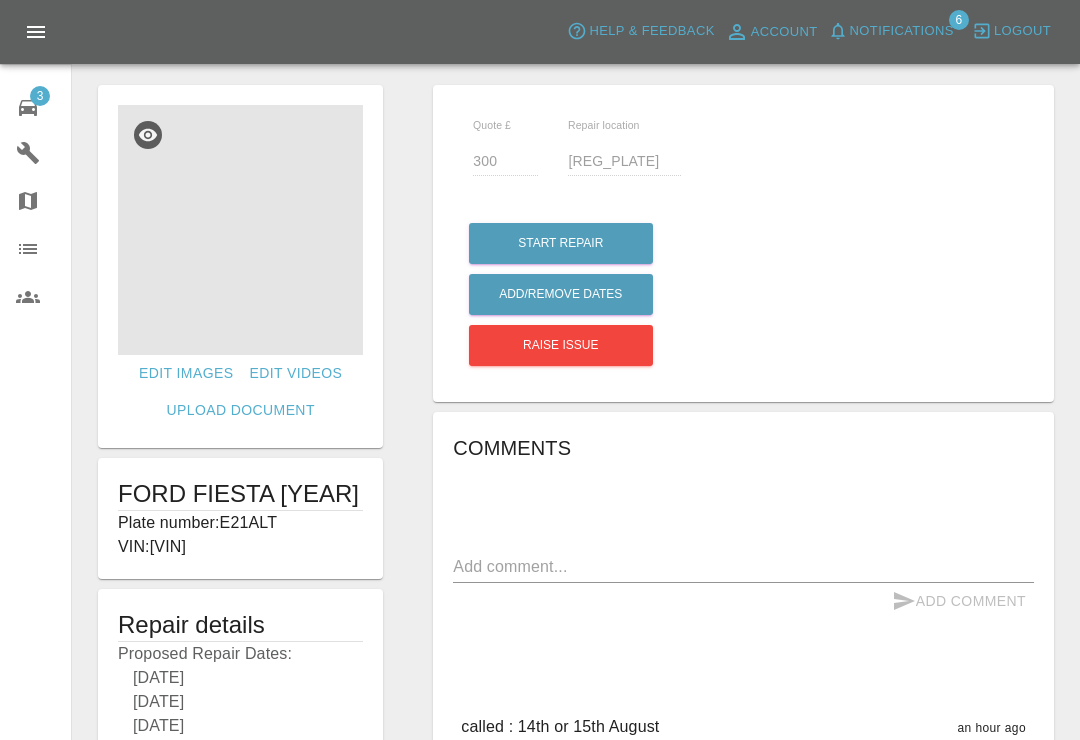 scroll, scrollTop: 0, scrollLeft: 0, axis: both 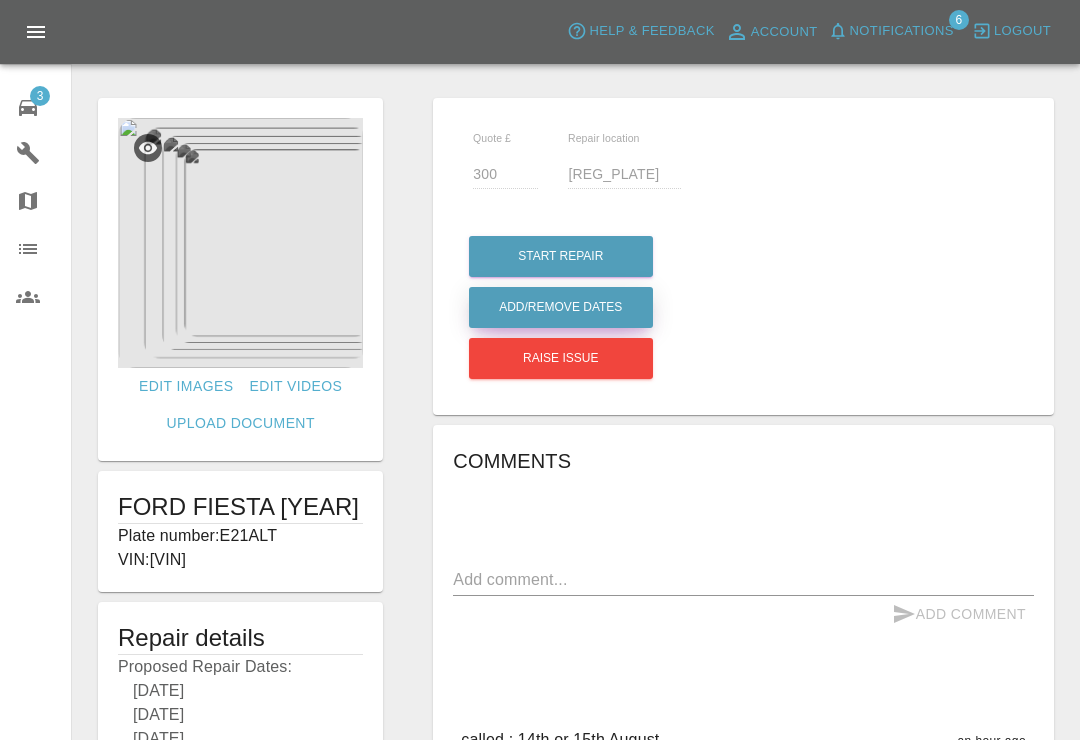 click on "Add/Remove Dates" at bounding box center (561, 256) 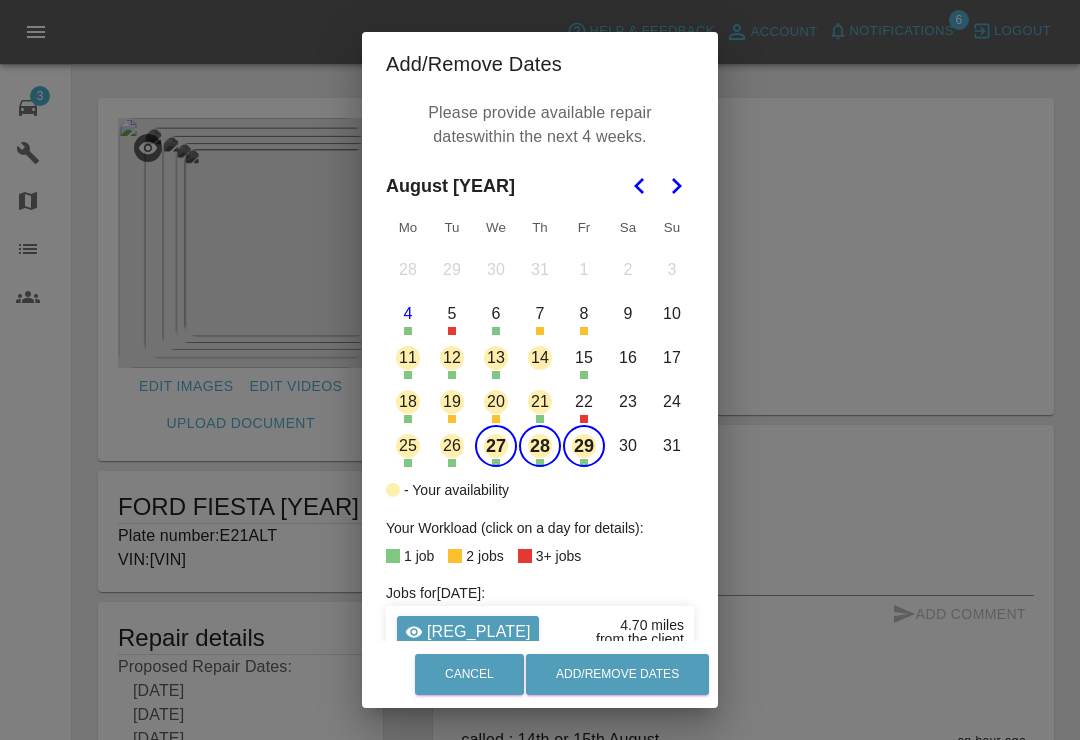 click on "27" at bounding box center (496, 446) 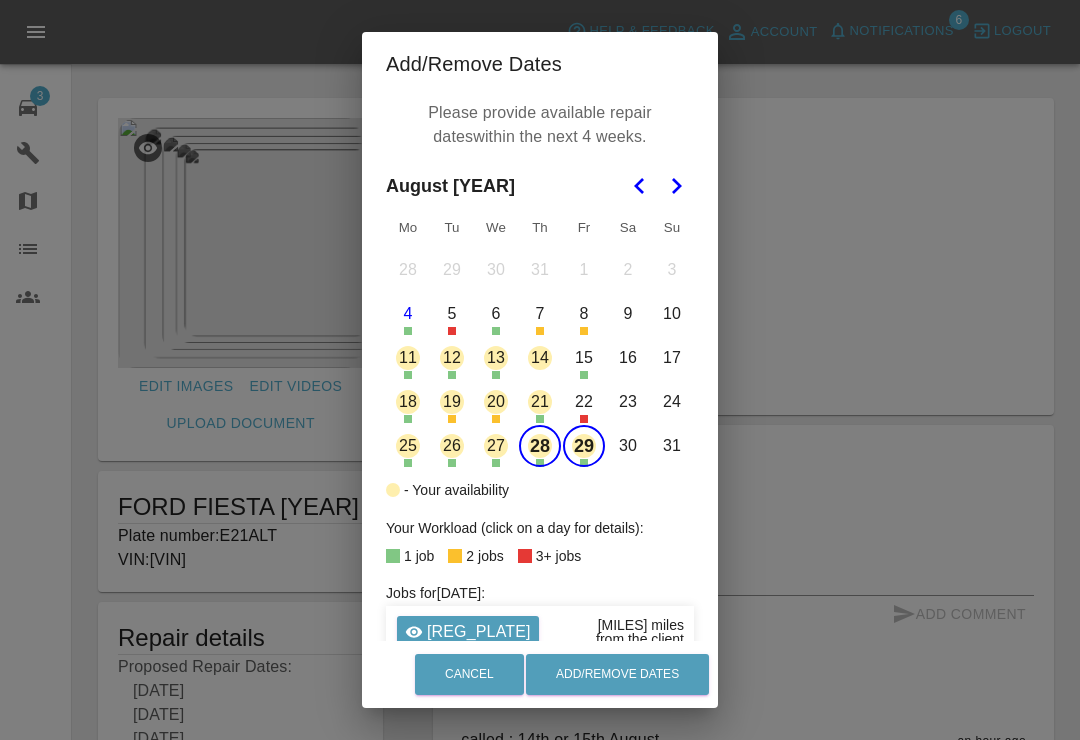 click on "28" at bounding box center (540, 446) 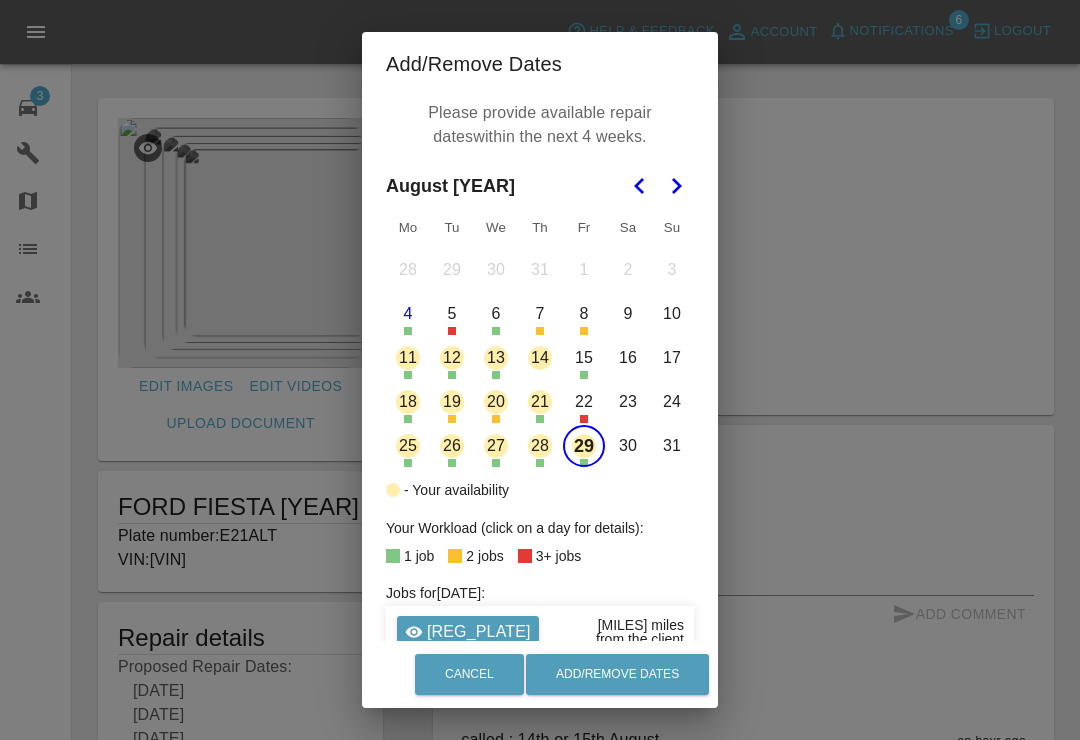 click on "29" at bounding box center [584, 446] 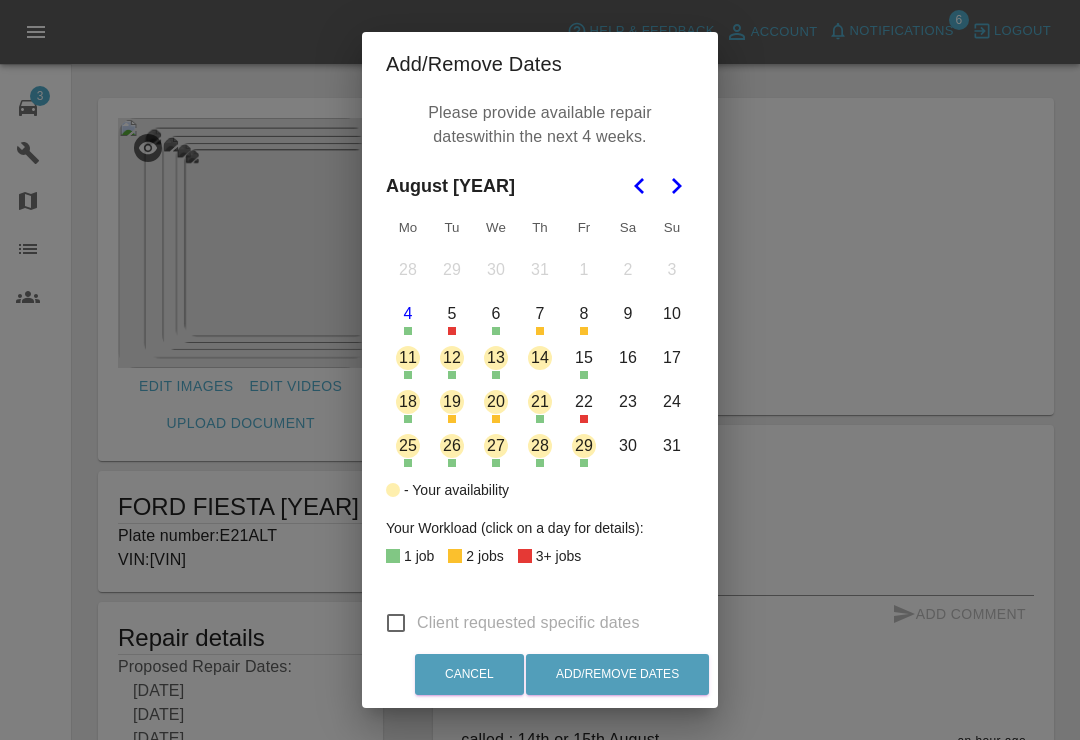 click on "14" at bounding box center [540, 358] 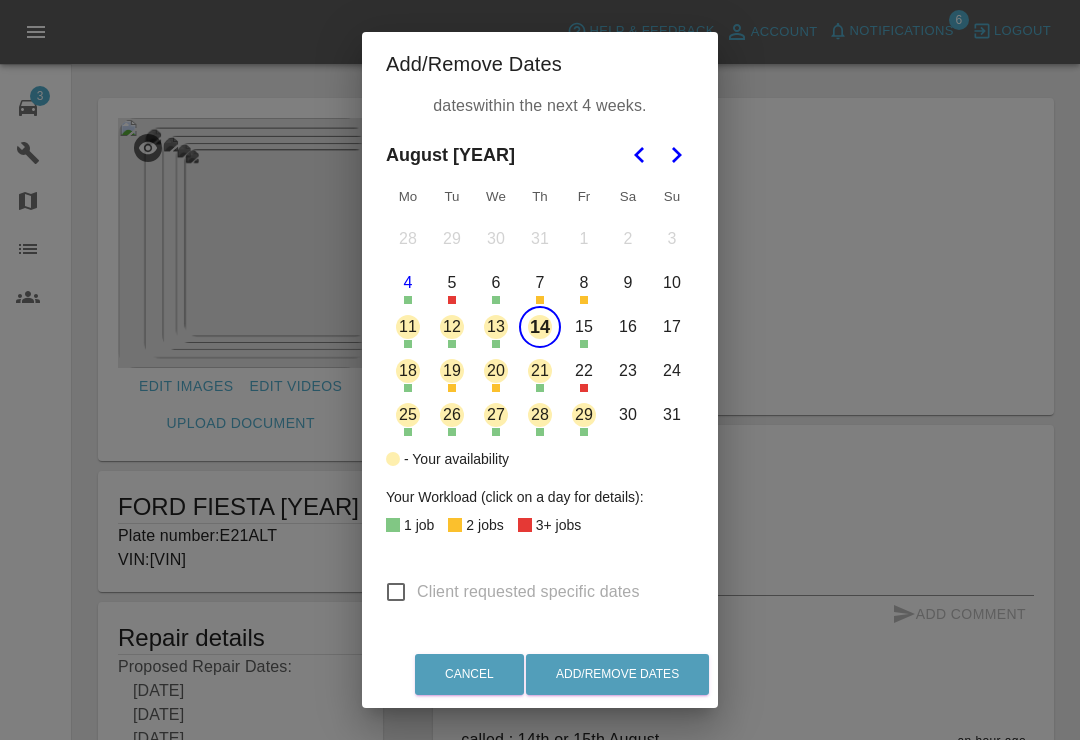 scroll, scrollTop: 31, scrollLeft: 0, axis: vertical 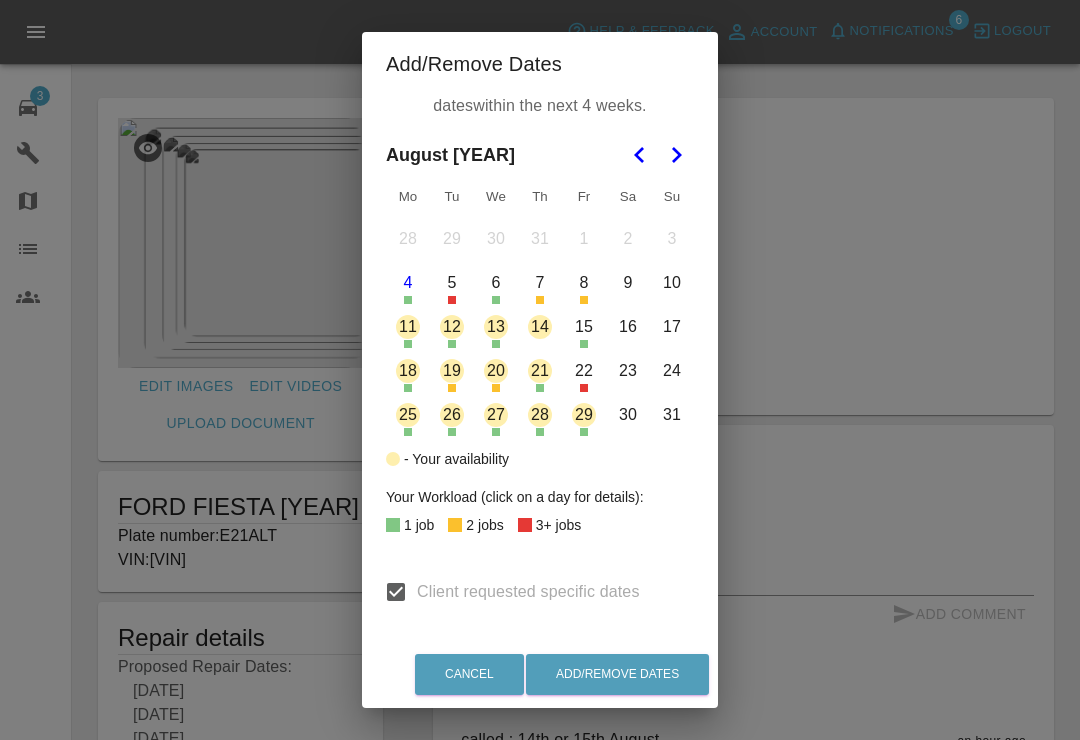 click on "14" at bounding box center (540, 327) 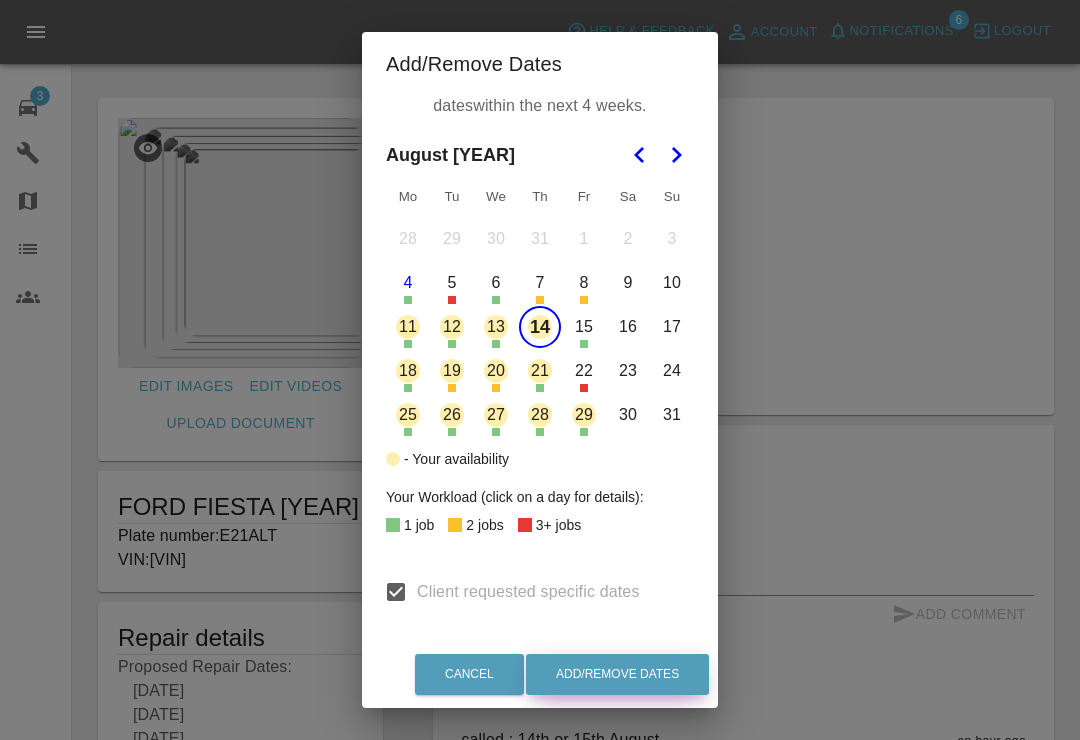 click on "Add/Remove Dates" at bounding box center [617, 674] 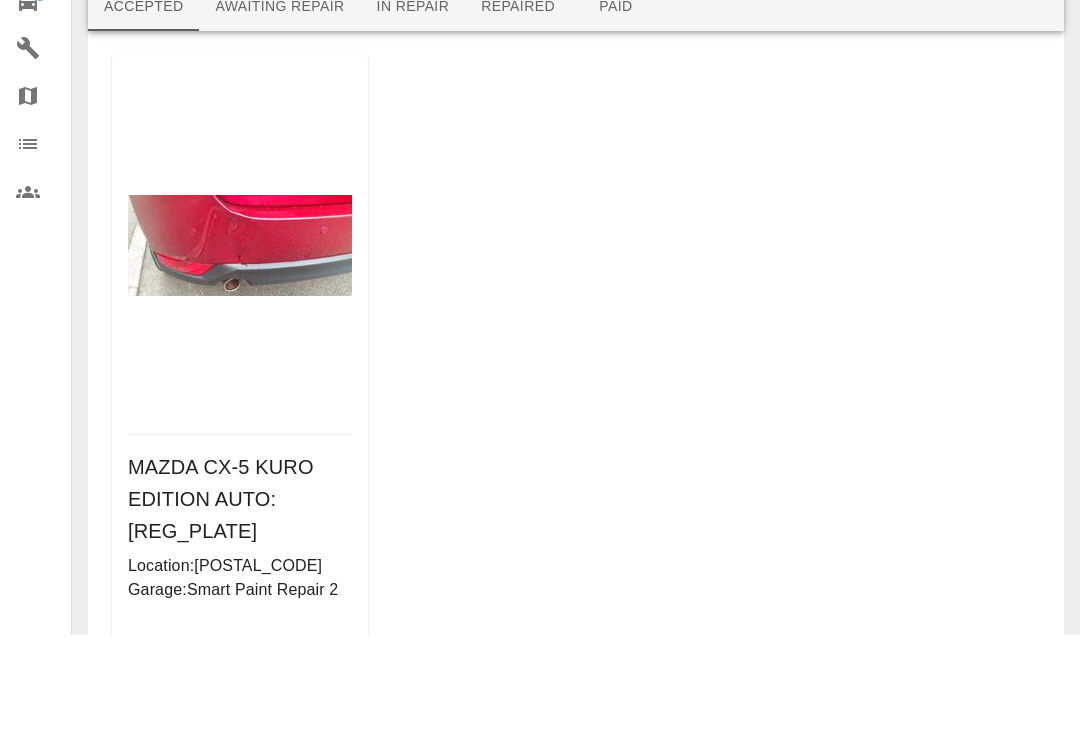 scroll, scrollTop: 104, scrollLeft: 0, axis: vertical 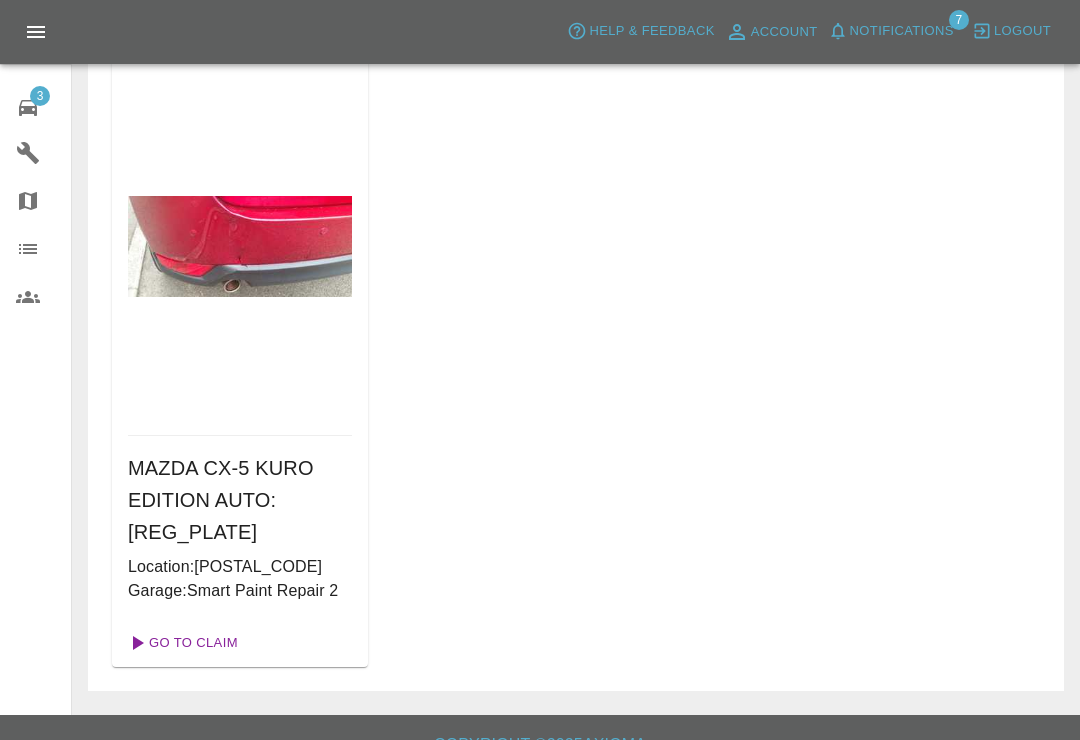 click on "Go To Claim" at bounding box center [181, 643] 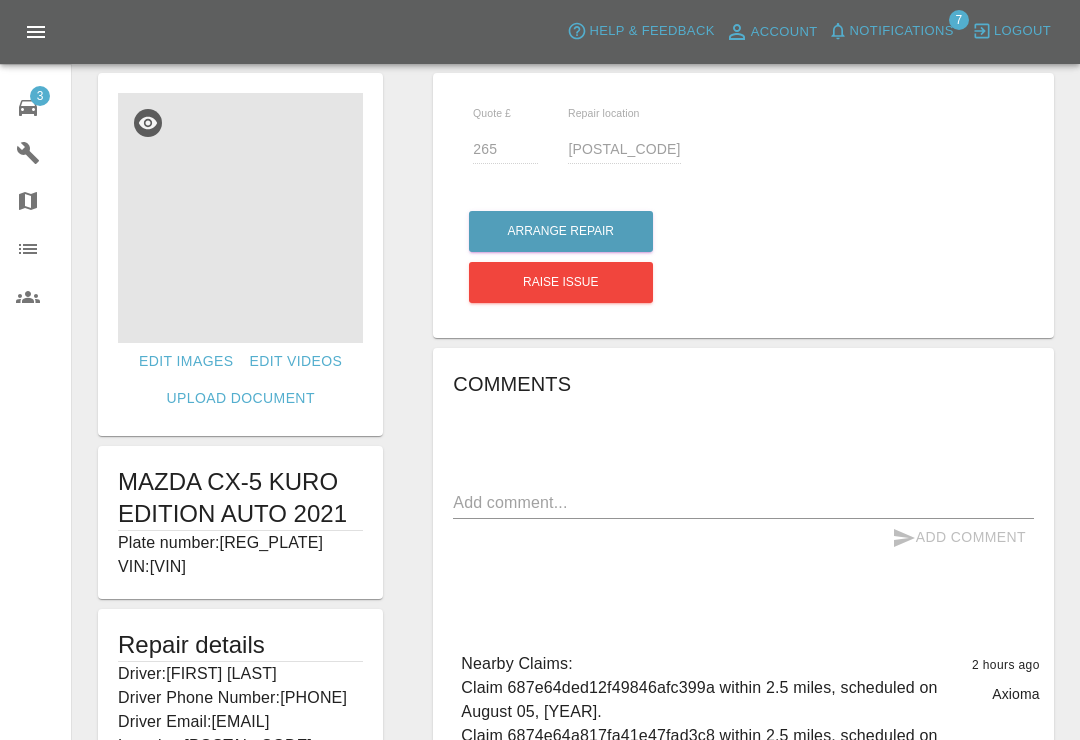 scroll, scrollTop: 0, scrollLeft: 0, axis: both 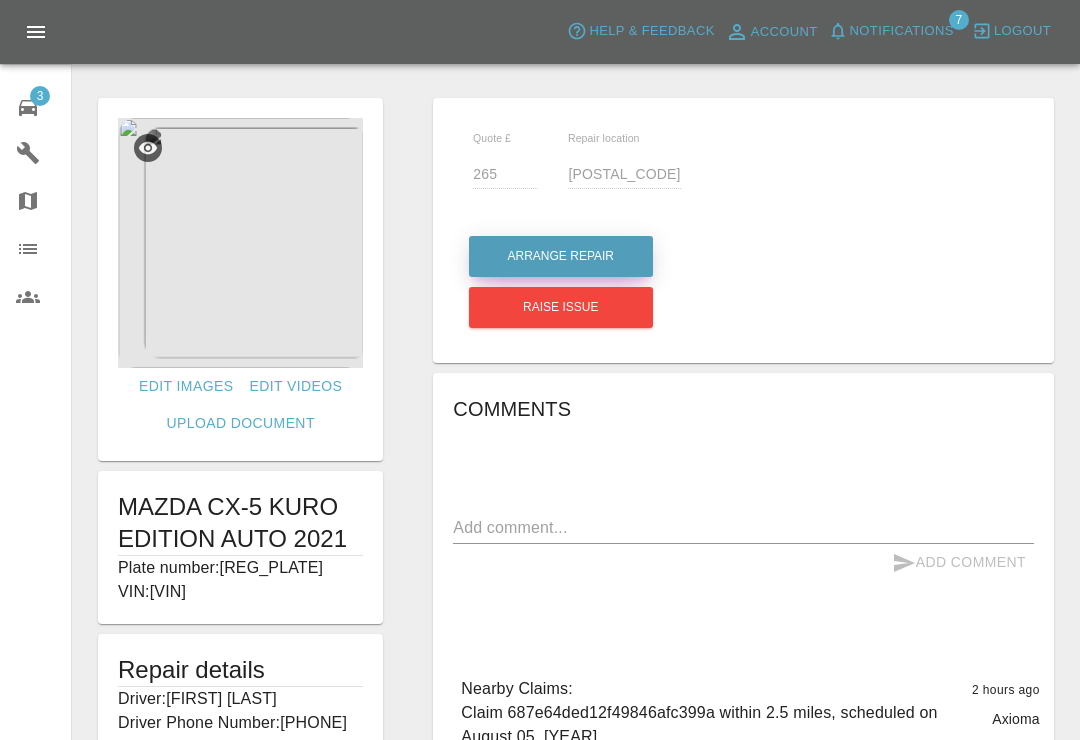 click on "Arrange Repair" at bounding box center (561, 256) 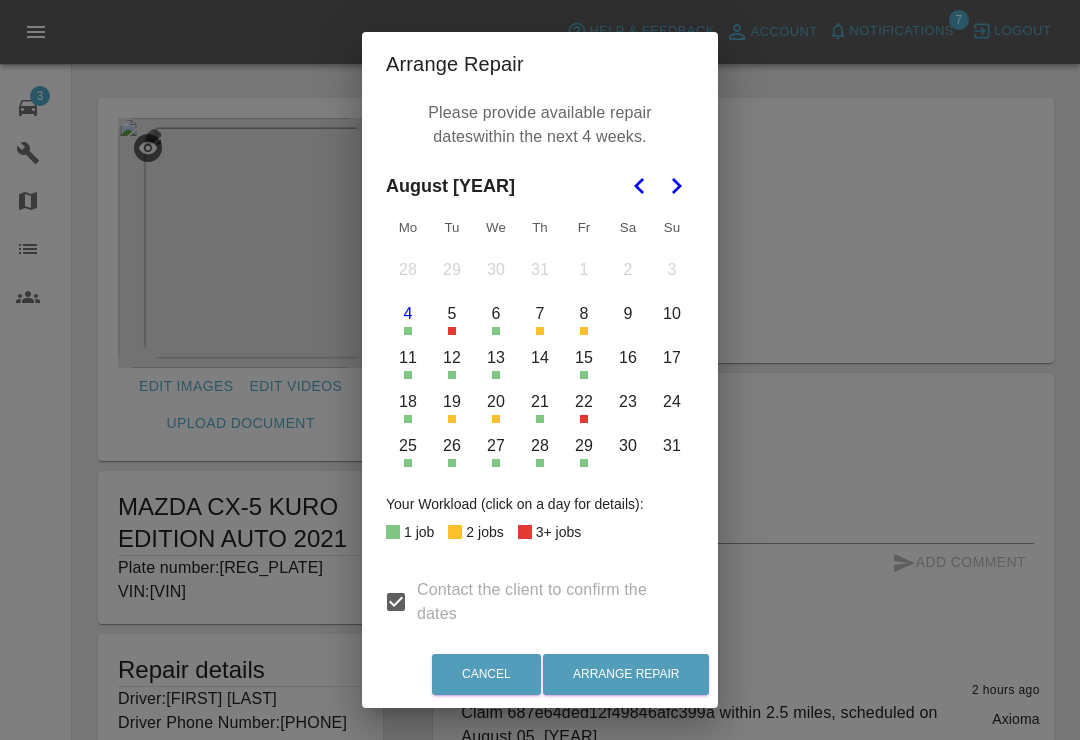 click on "18" at bounding box center (408, 402) 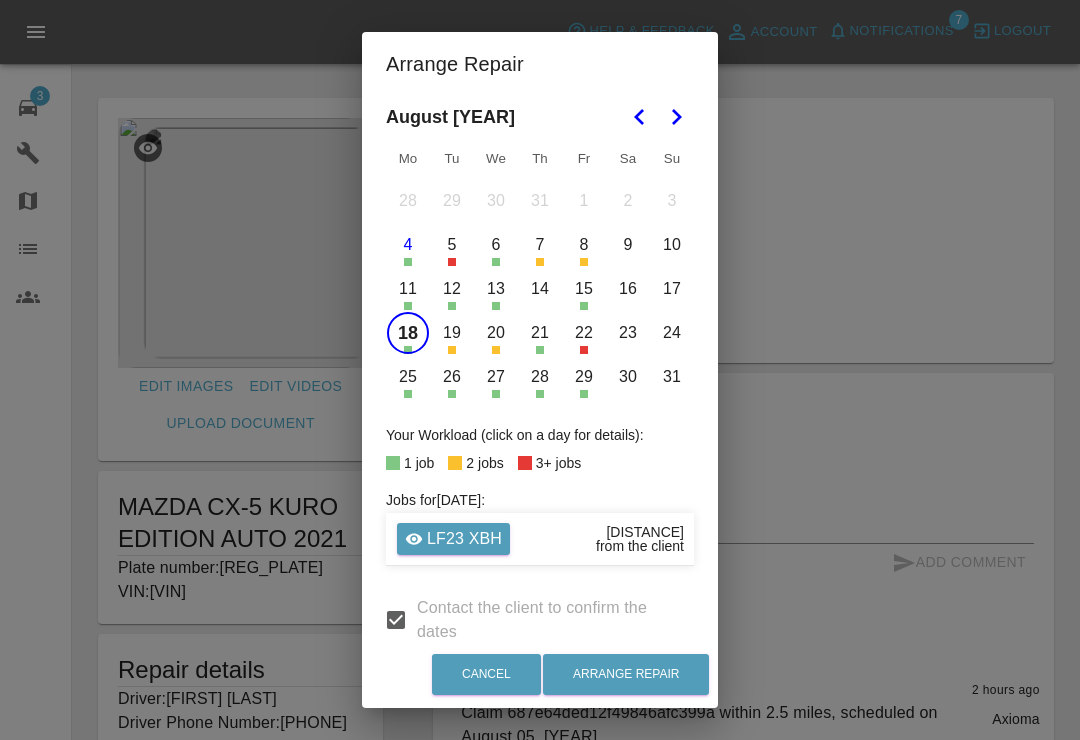 scroll, scrollTop: 48, scrollLeft: 0, axis: vertical 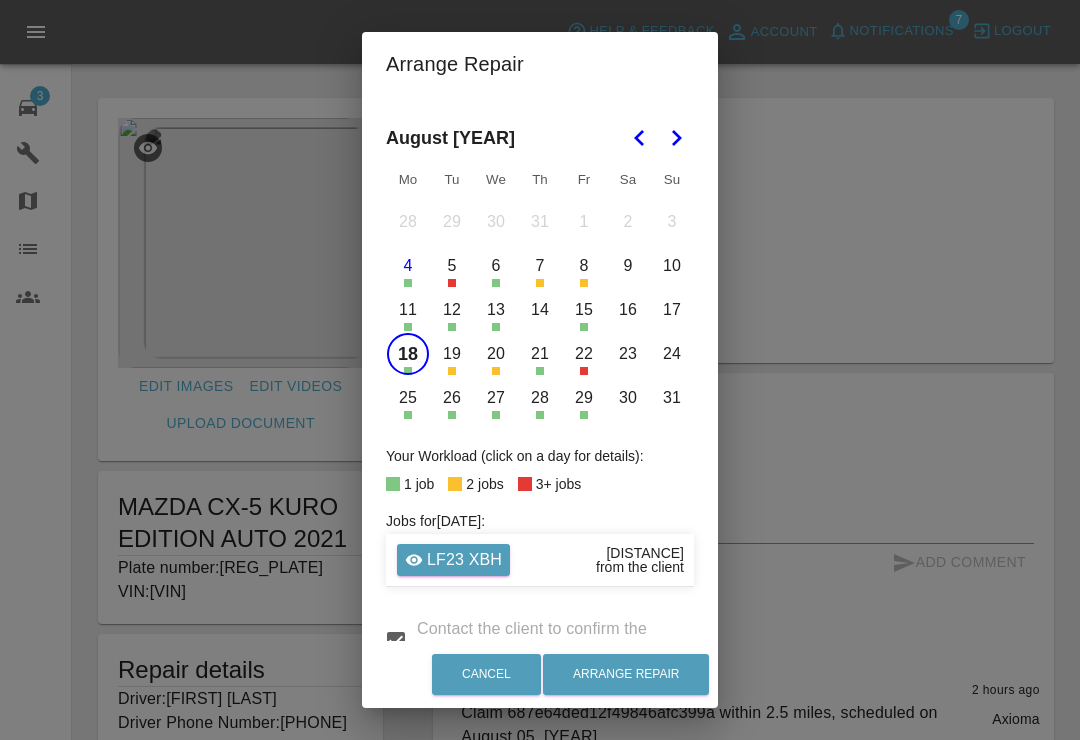 click on "19" at bounding box center (452, 354) 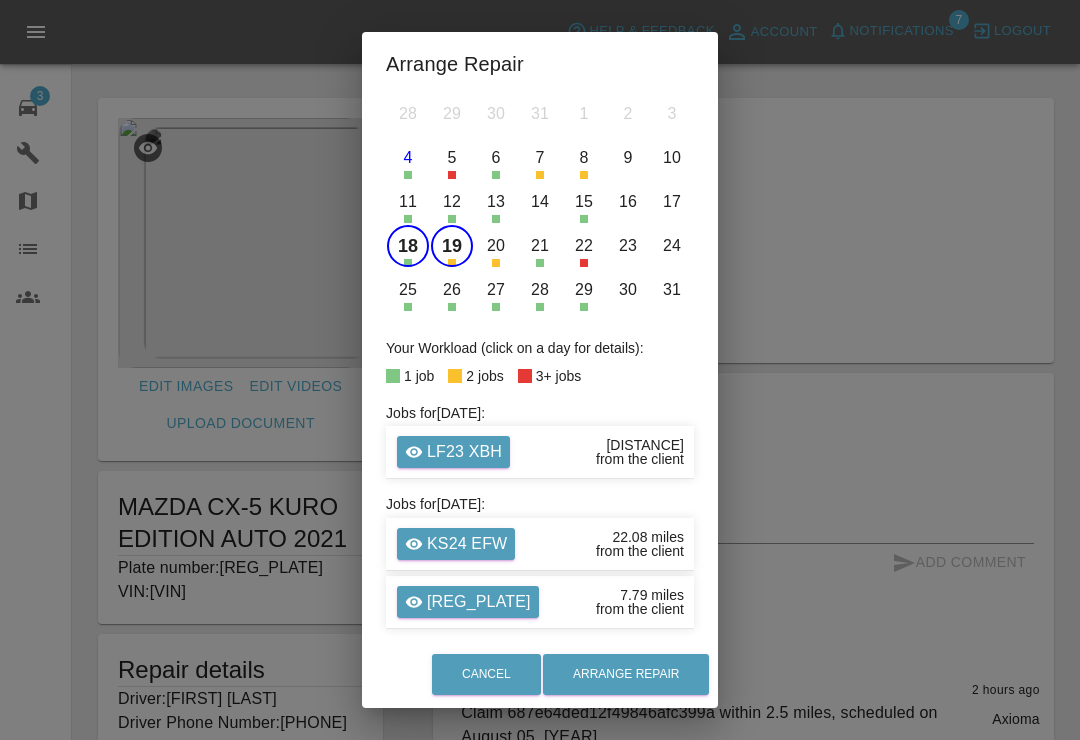 scroll, scrollTop: 155, scrollLeft: 0, axis: vertical 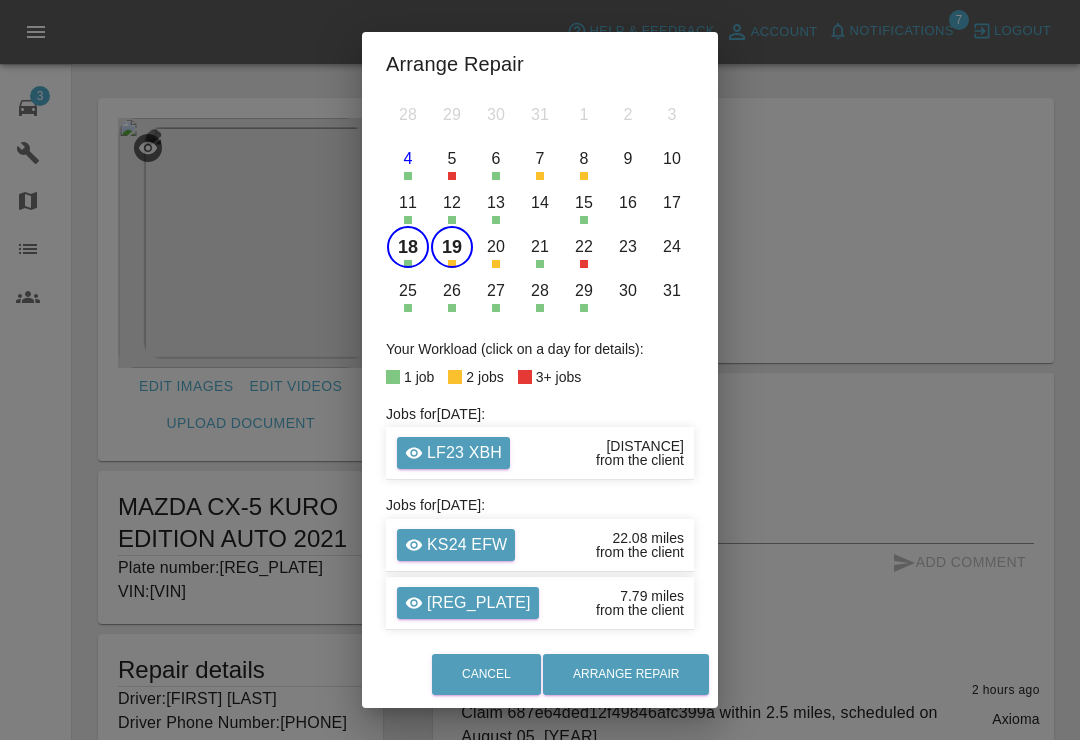 click on "20" at bounding box center (496, 247) 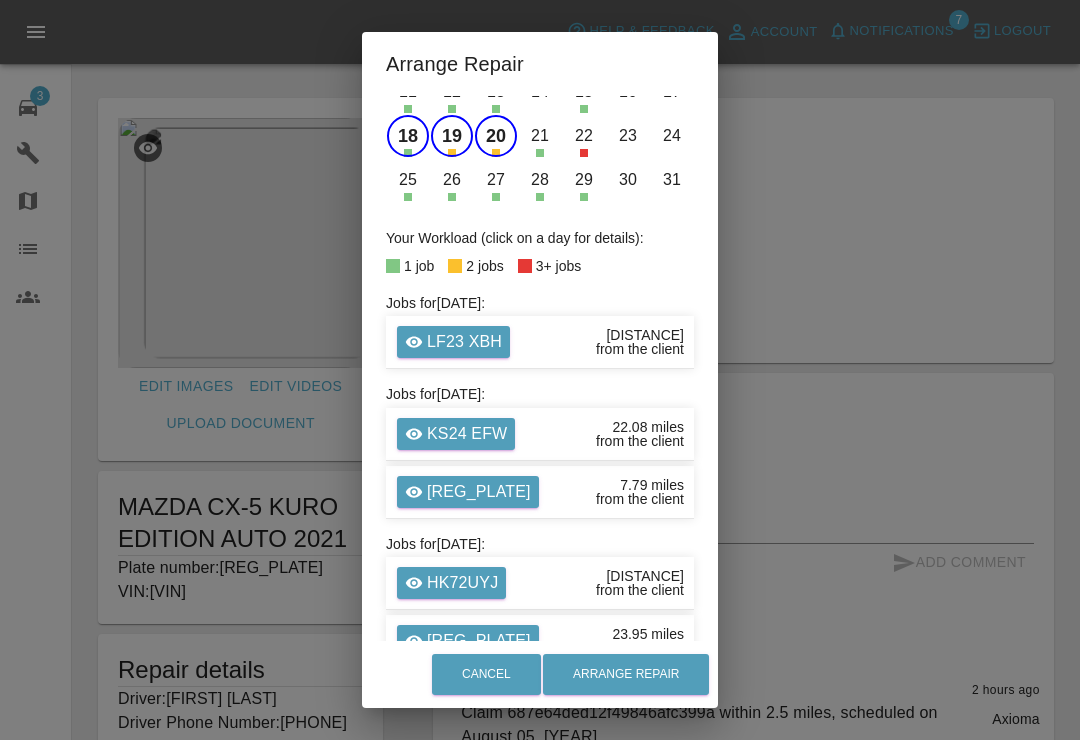 scroll, scrollTop: 264, scrollLeft: 0, axis: vertical 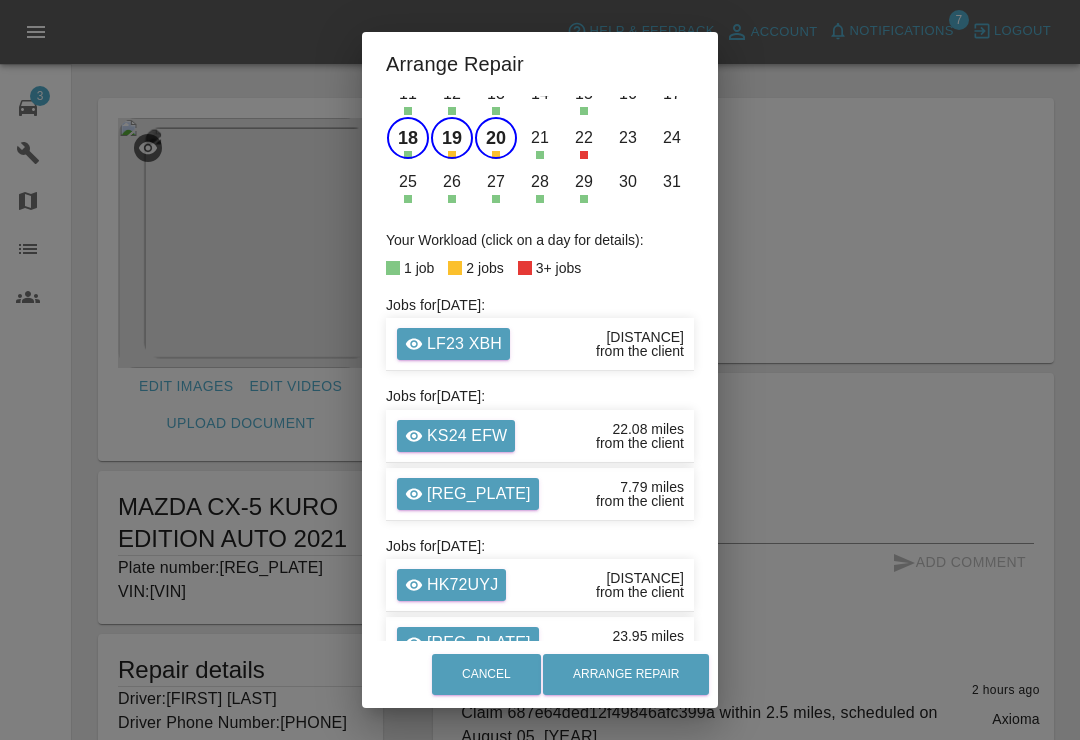 click on "20" at bounding box center [496, 138] 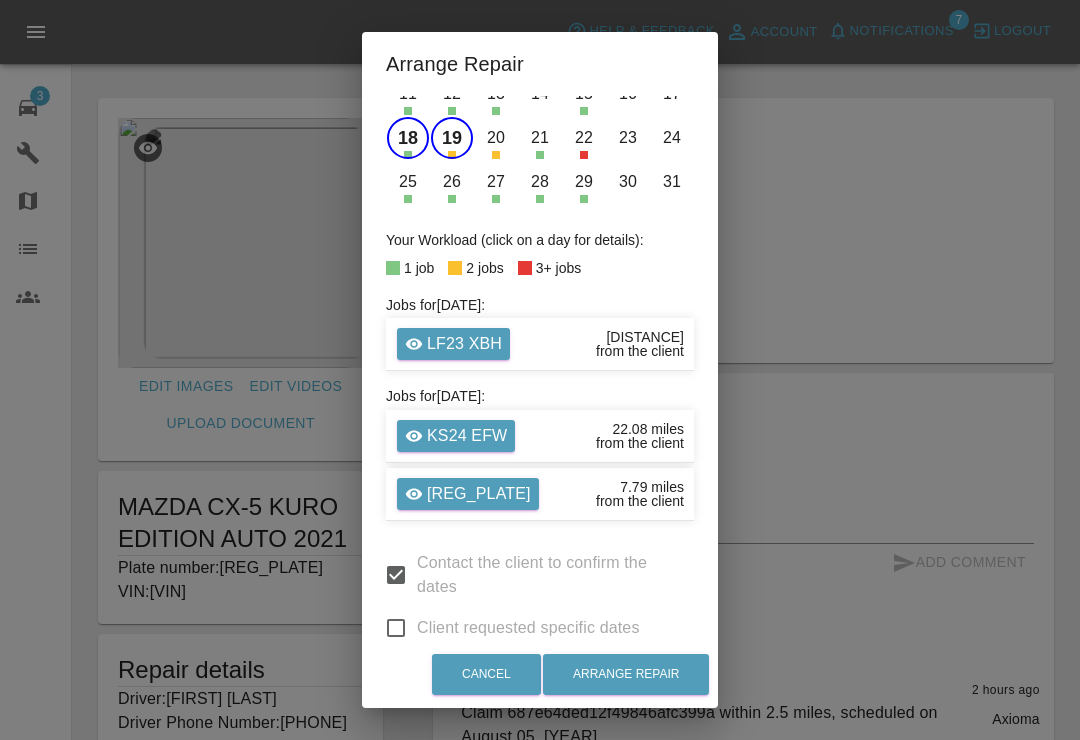 click on "21" at bounding box center [540, 138] 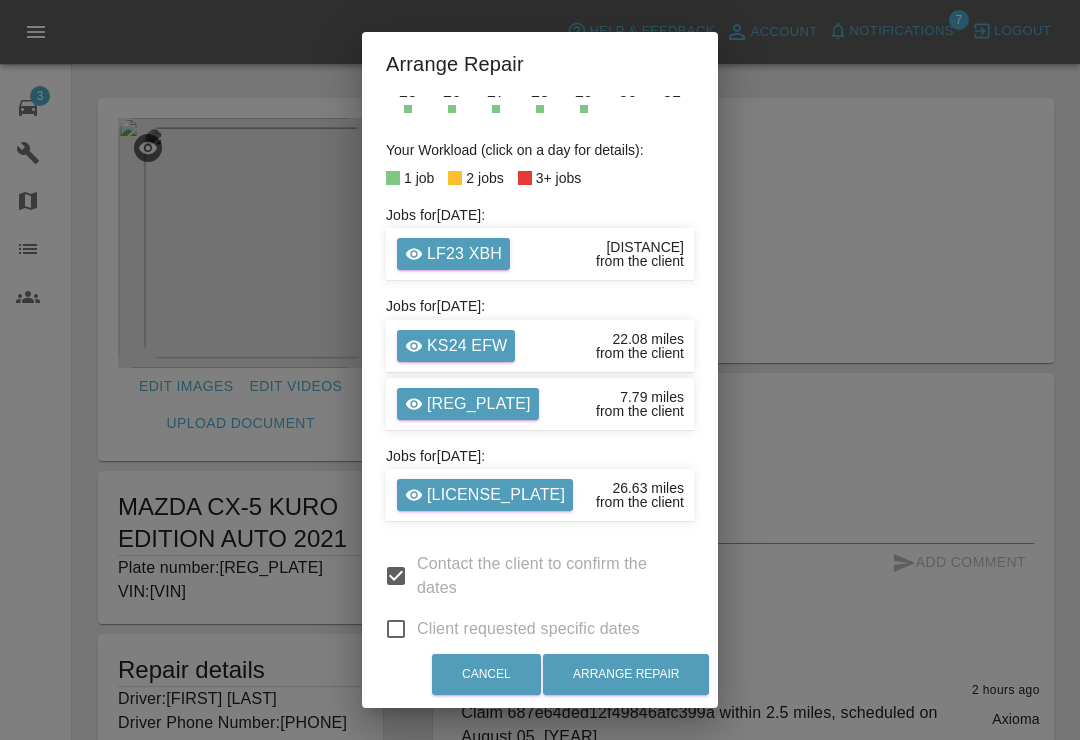 scroll, scrollTop: 232, scrollLeft: 0, axis: vertical 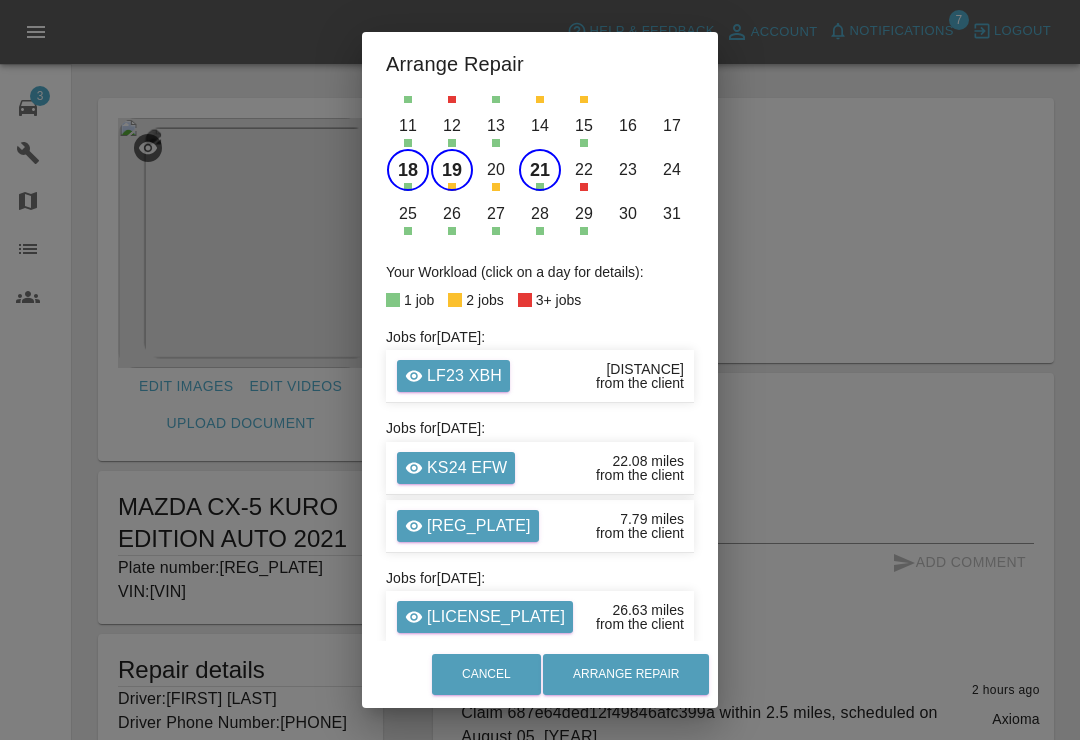 click on "21" at bounding box center [540, 170] 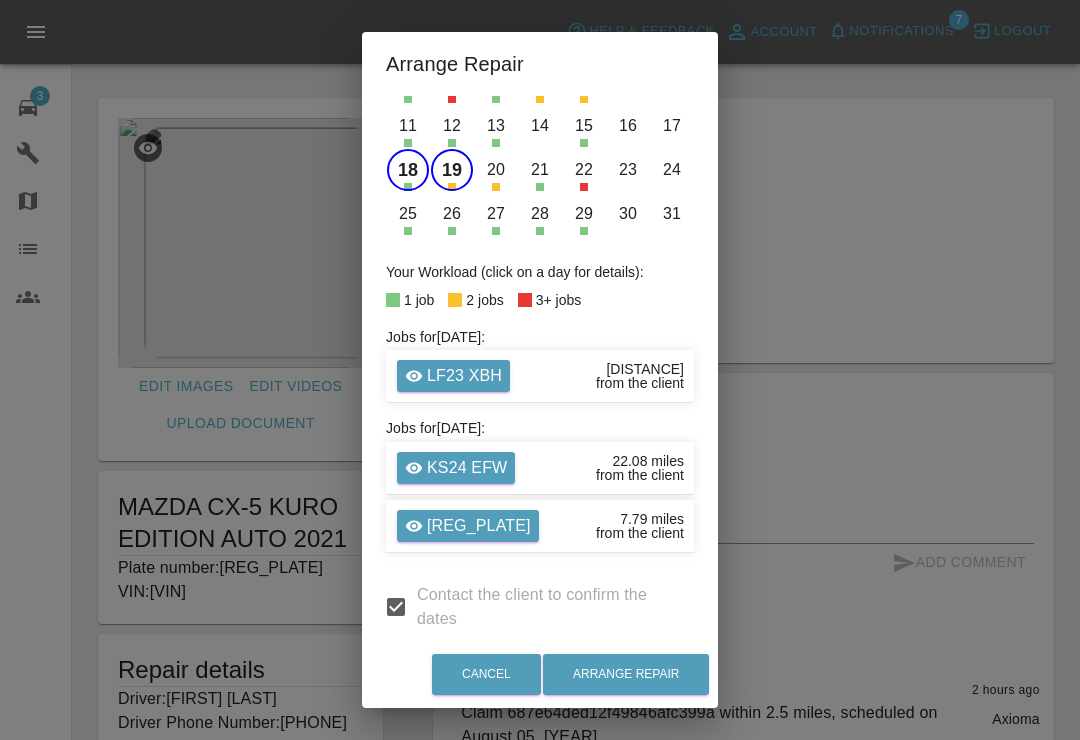 click on "25" at bounding box center (408, 214) 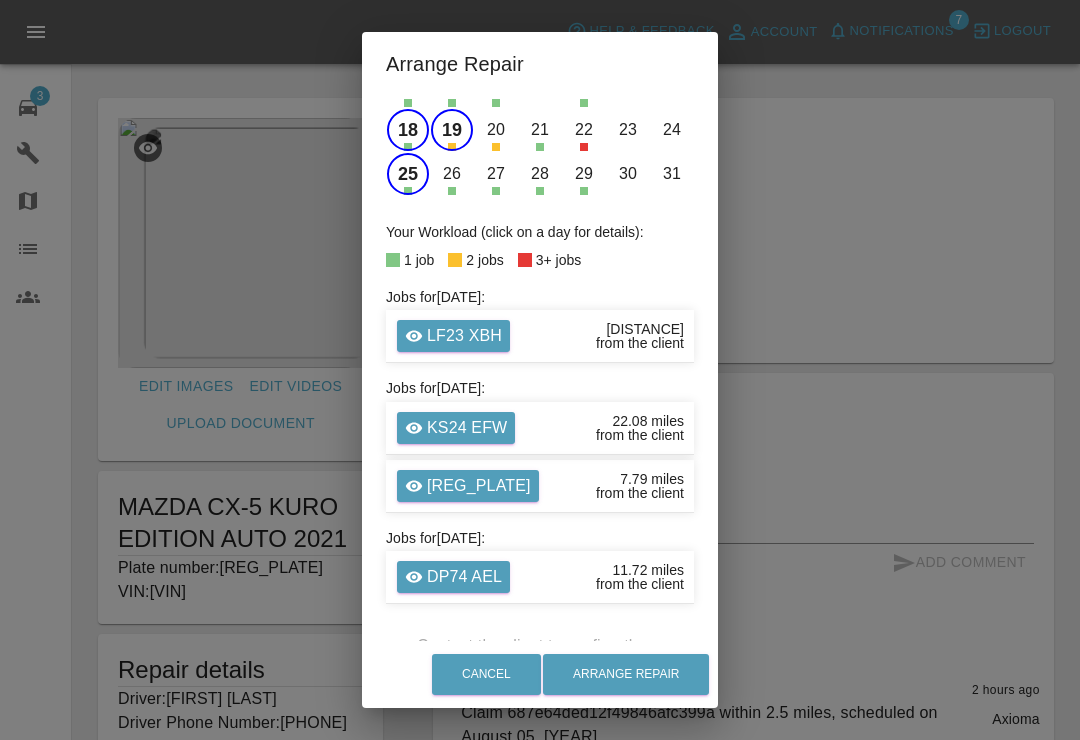 scroll, scrollTop: 268, scrollLeft: 0, axis: vertical 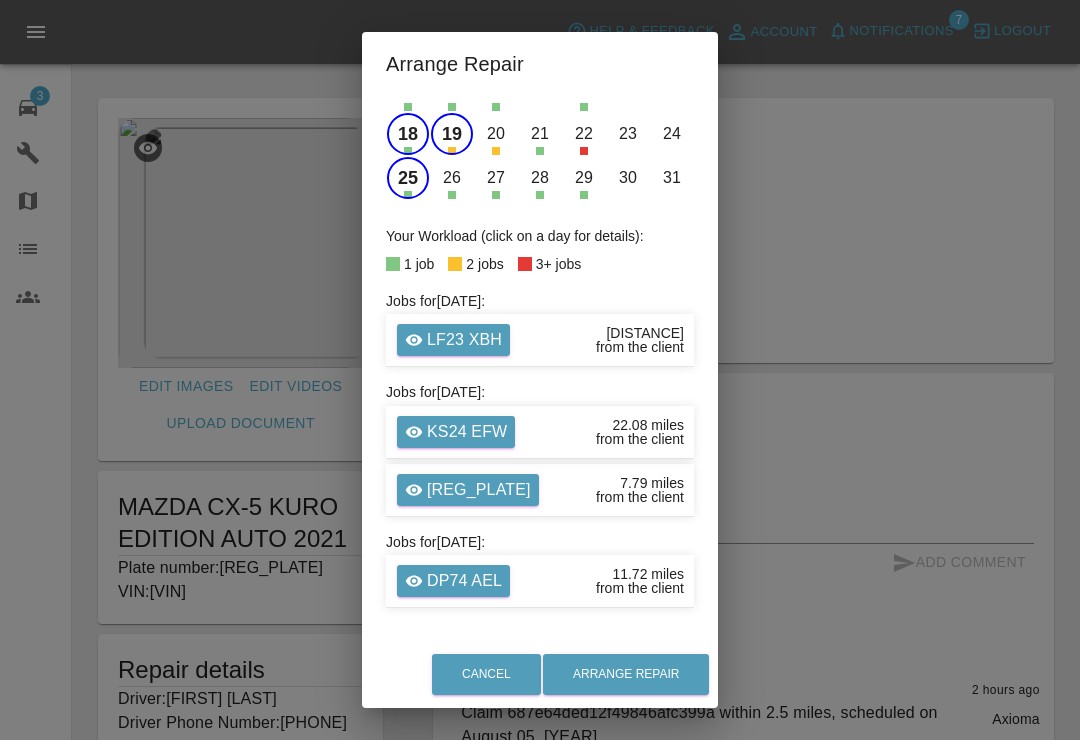 click on "25" at bounding box center [408, 178] 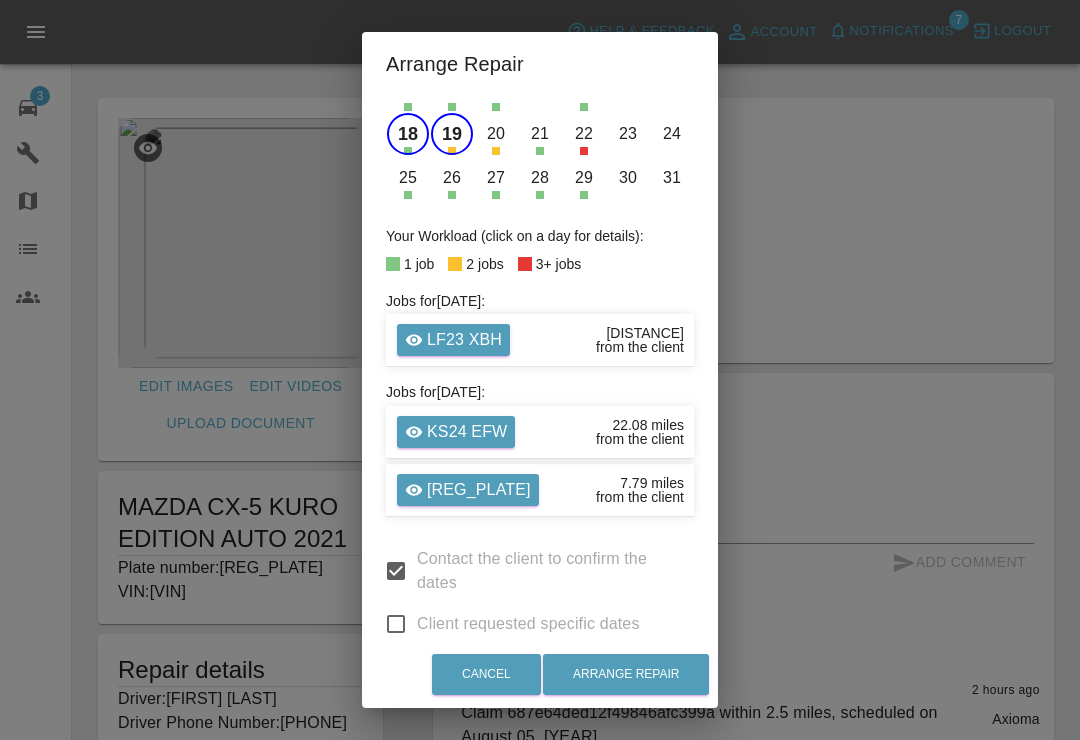 click on "29" at bounding box center [584, 178] 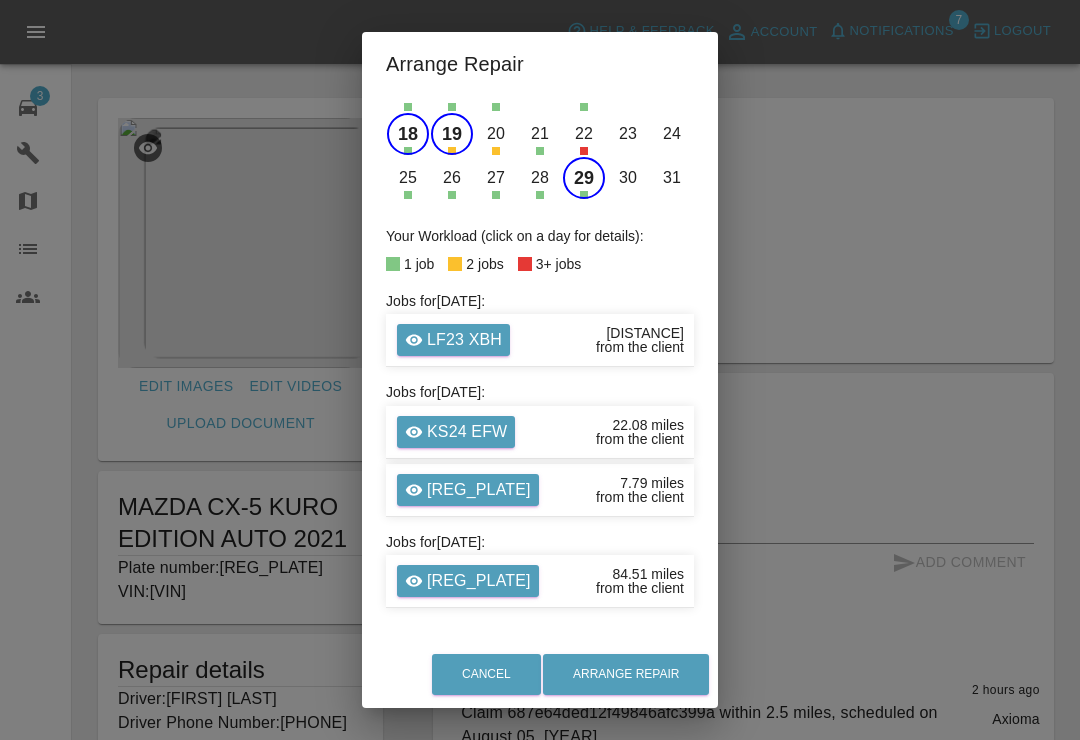 click on "Arrange Repair" at bounding box center (626, 674) 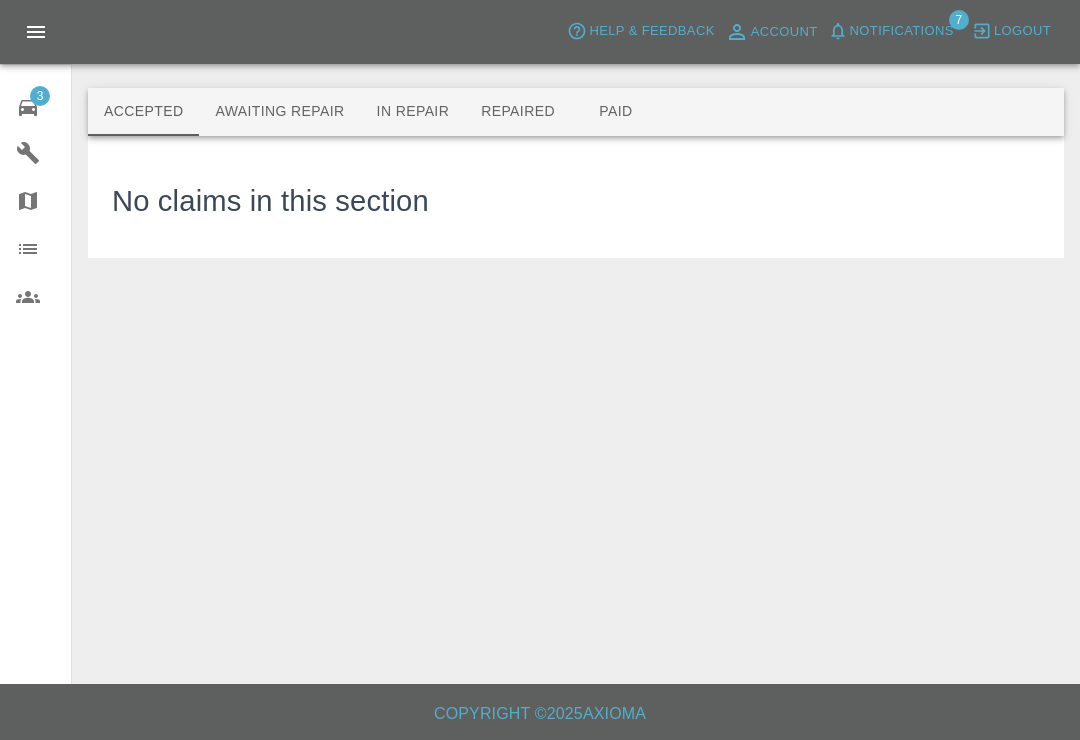 click 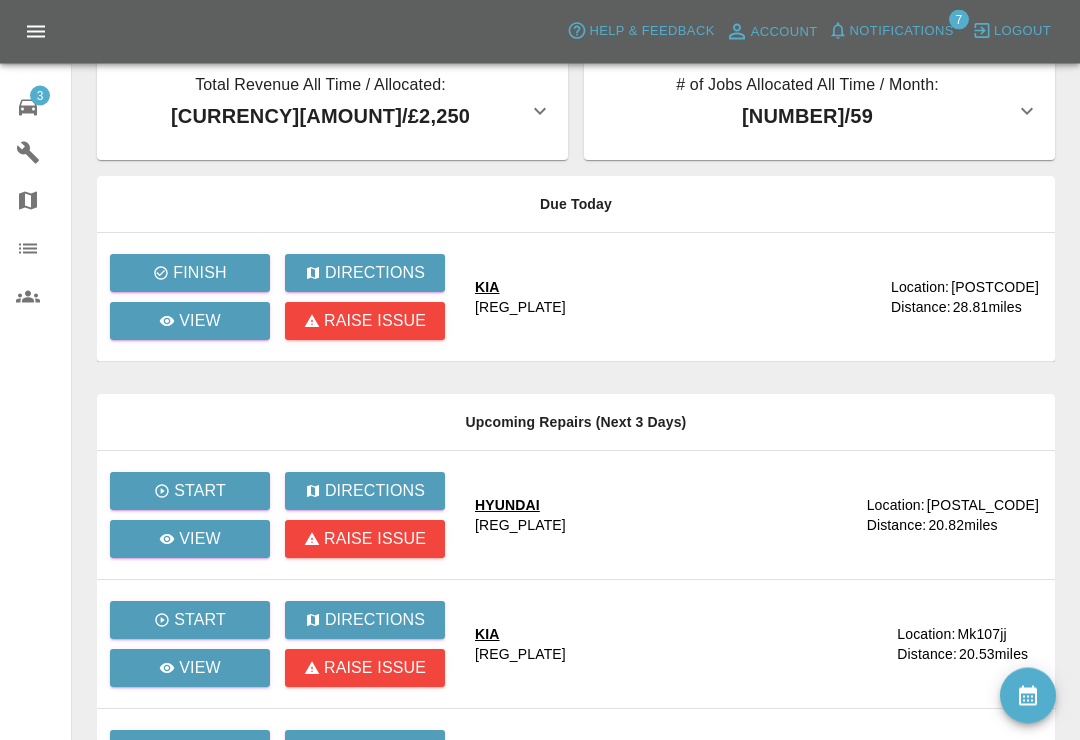 scroll, scrollTop: 0, scrollLeft: 0, axis: both 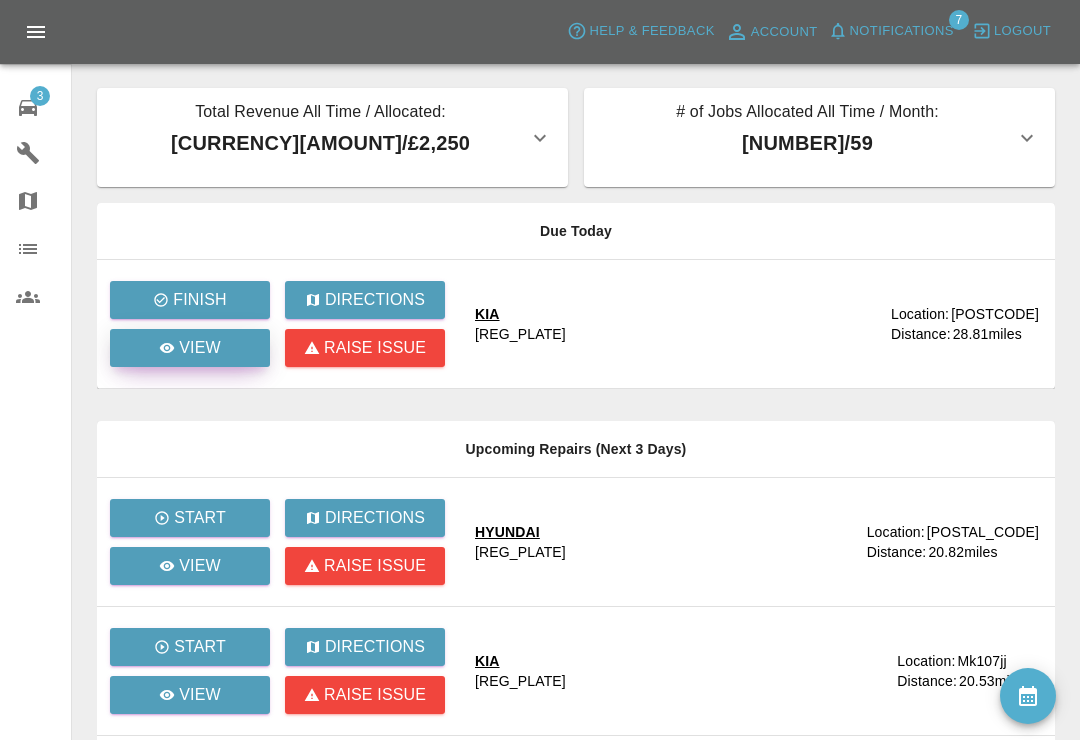 click on "View" at bounding box center [200, 348] 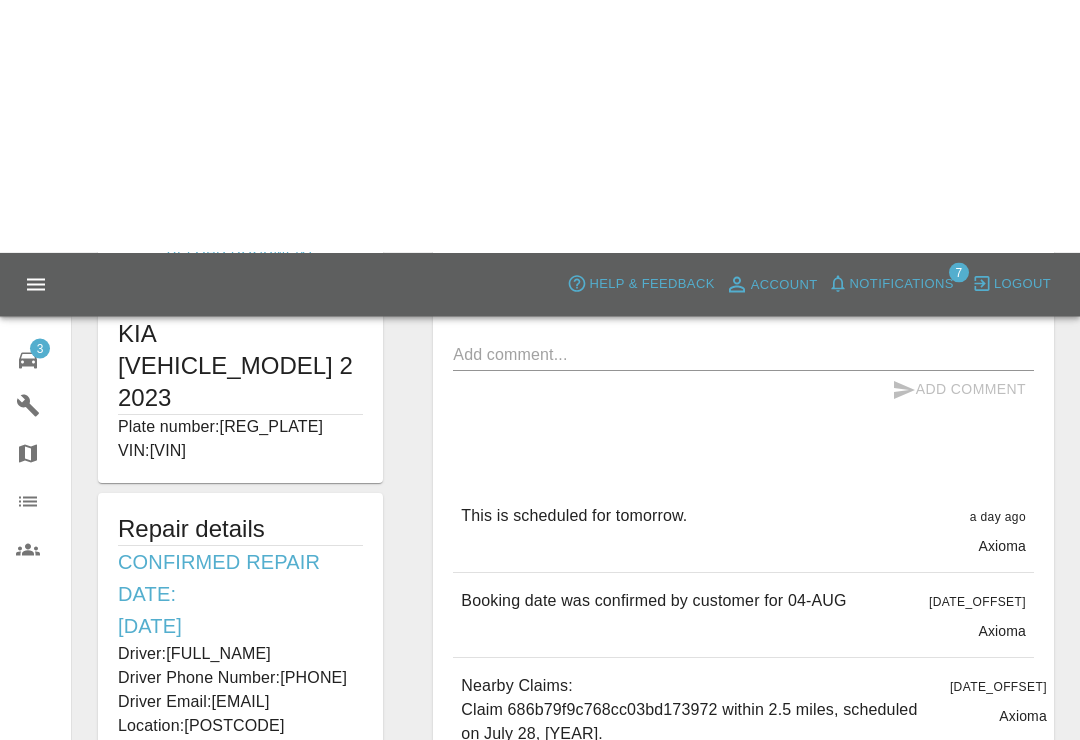 scroll, scrollTop: 0, scrollLeft: 0, axis: both 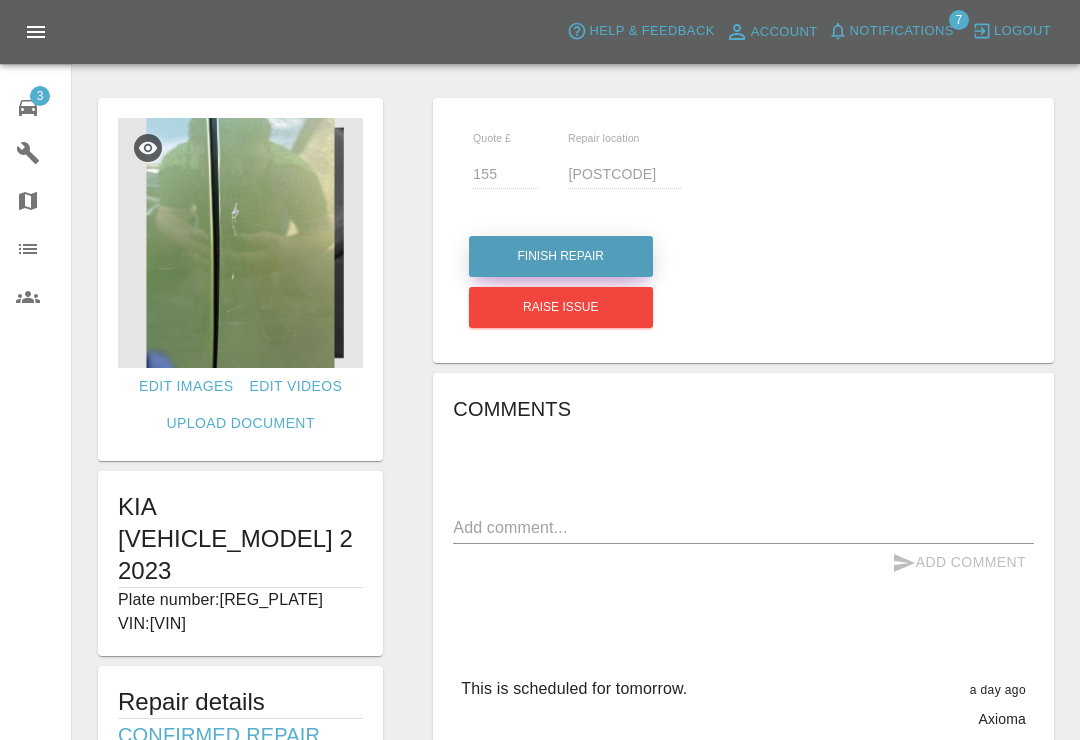 click on "Finish Repair" at bounding box center (561, 256) 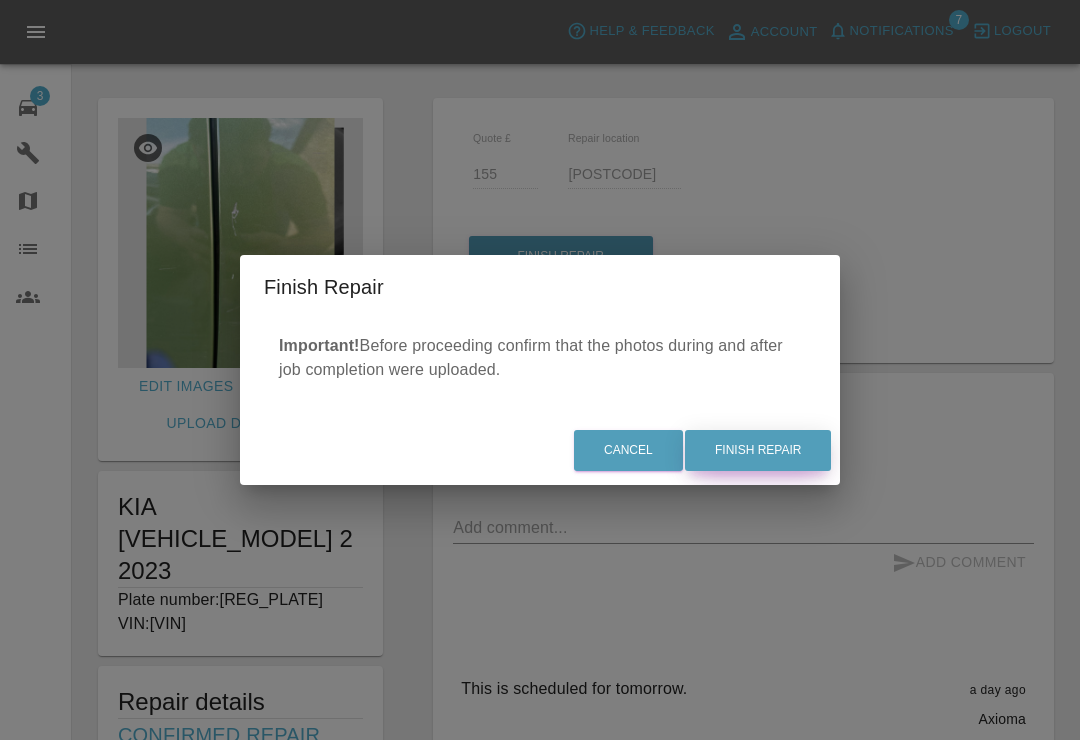 click on "Finish Repair" at bounding box center (758, 450) 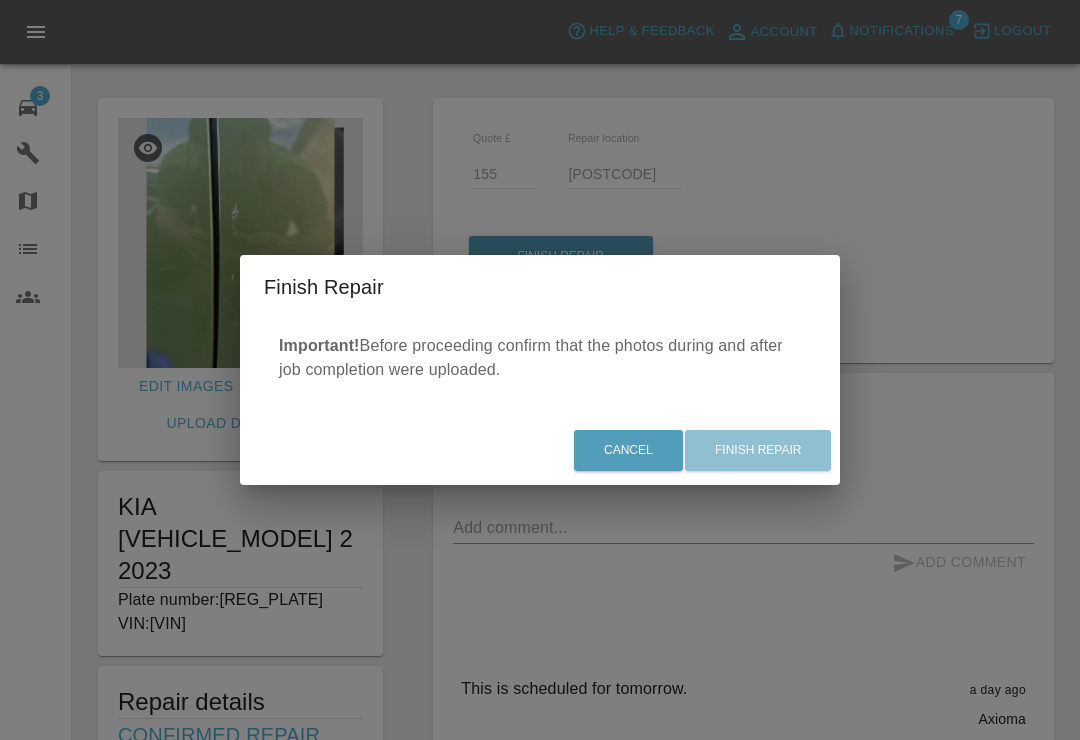 click on "Cancel Finish Repair" at bounding box center (540, 450) 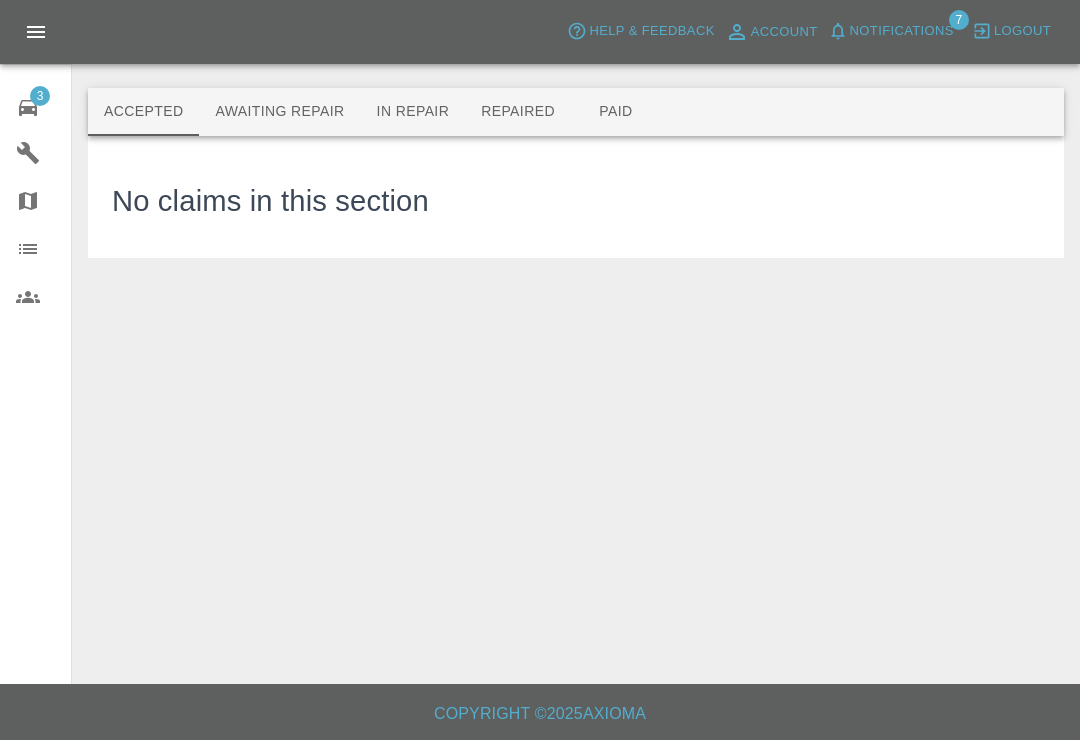 click on "Repaired" at bounding box center (518, 112) 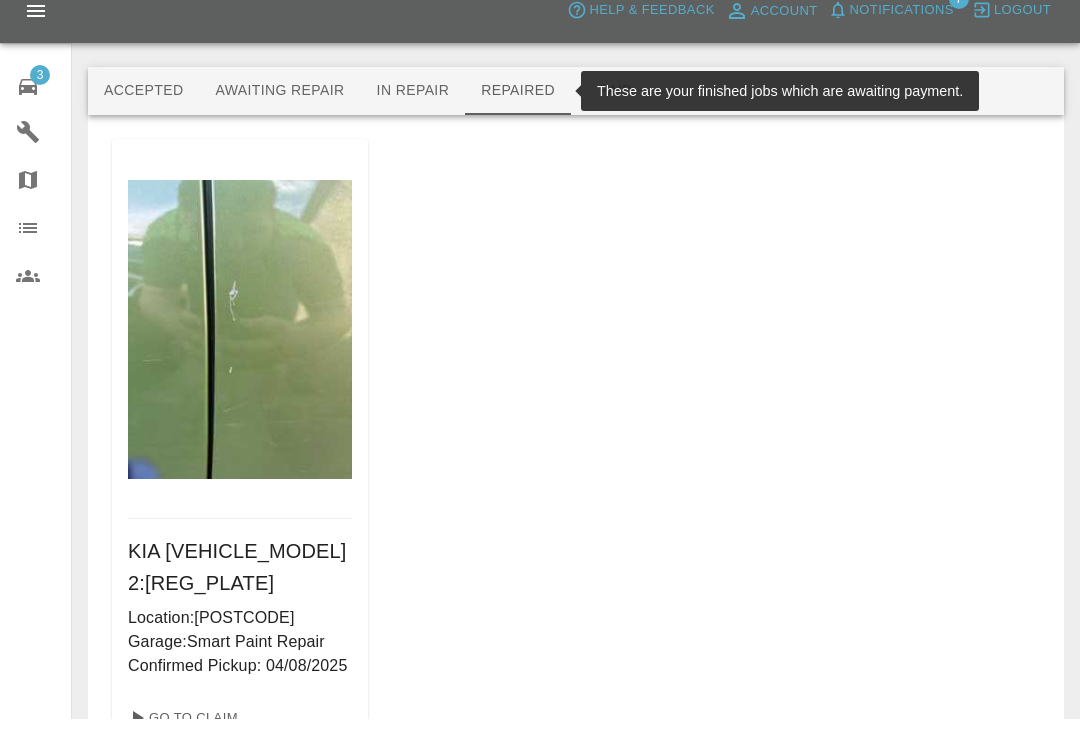 scroll, scrollTop: 96, scrollLeft: 0, axis: vertical 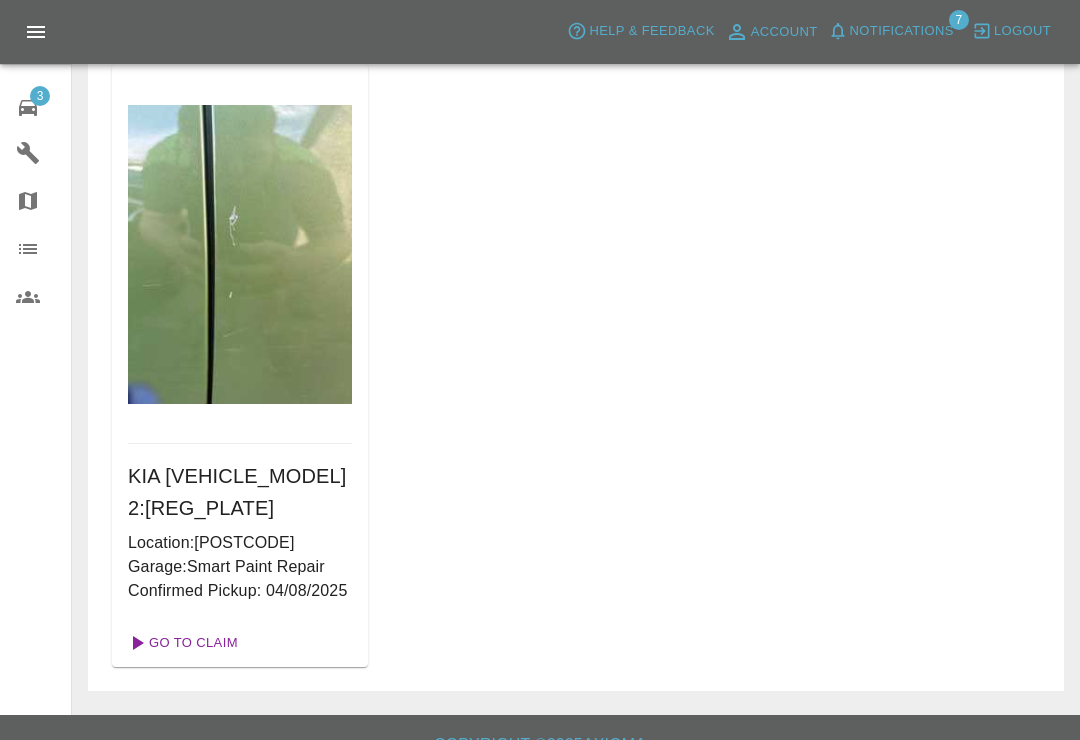click on "Go To Claim" at bounding box center (181, 643) 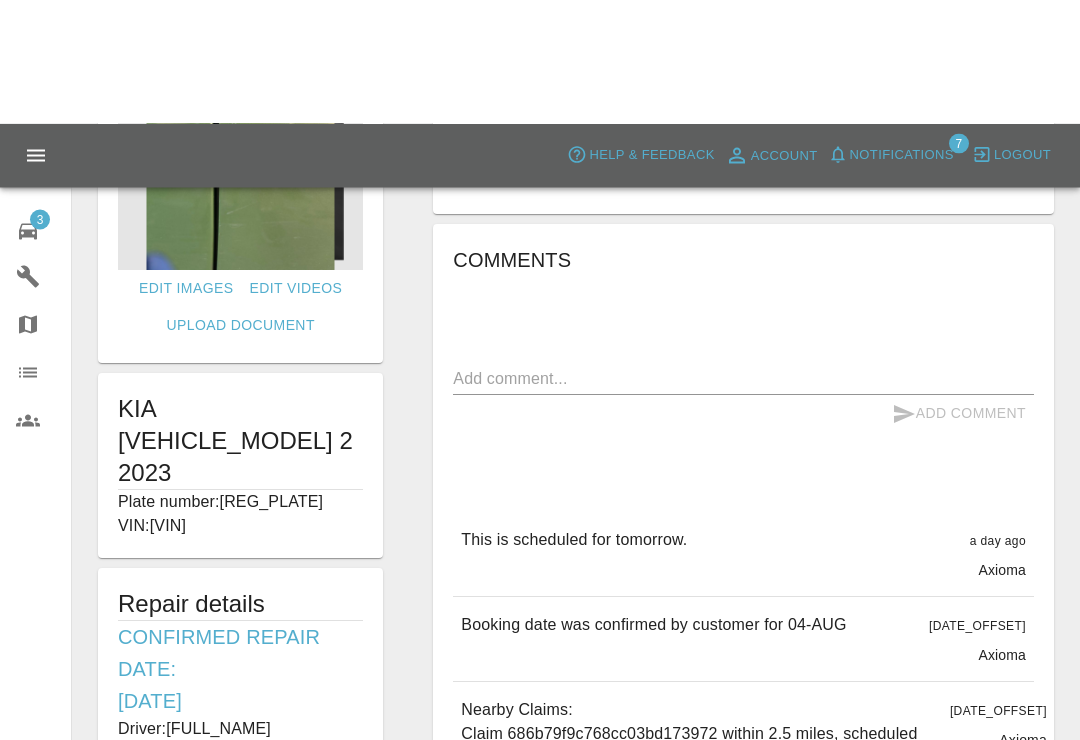scroll, scrollTop: 0, scrollLeft: 0, axis: both 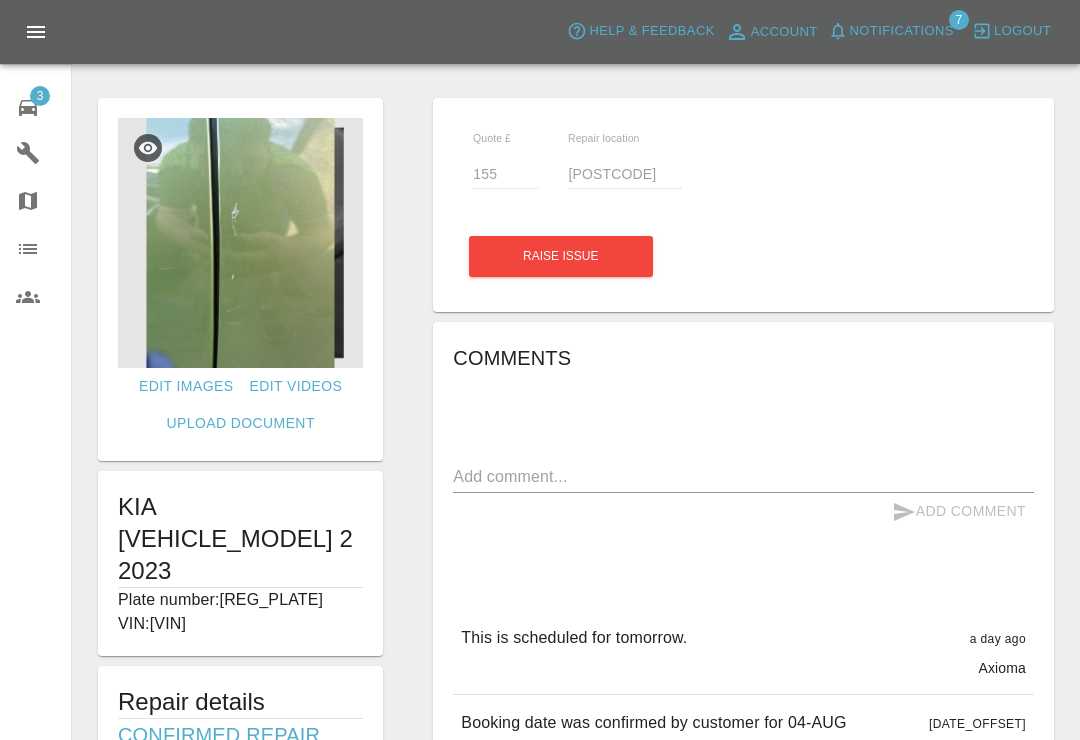 click on "3" at bounding box center [40, 96] 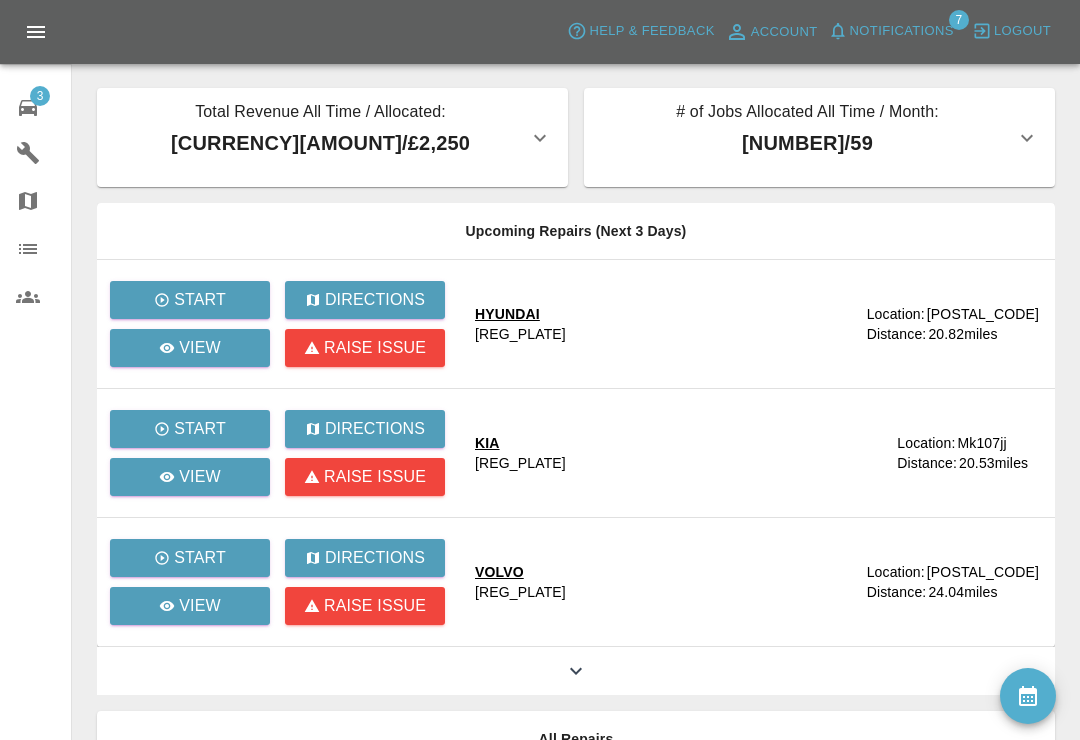 click 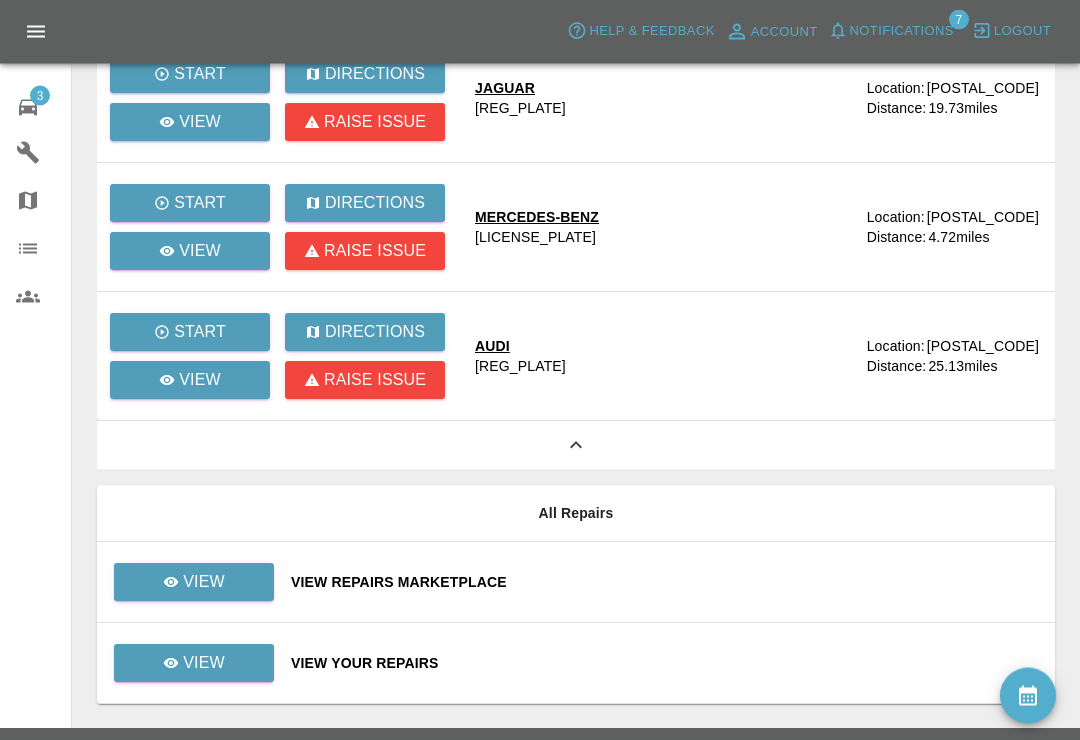 scroll, scrollTop: 626, scrollLeft: 0, axis: vertical 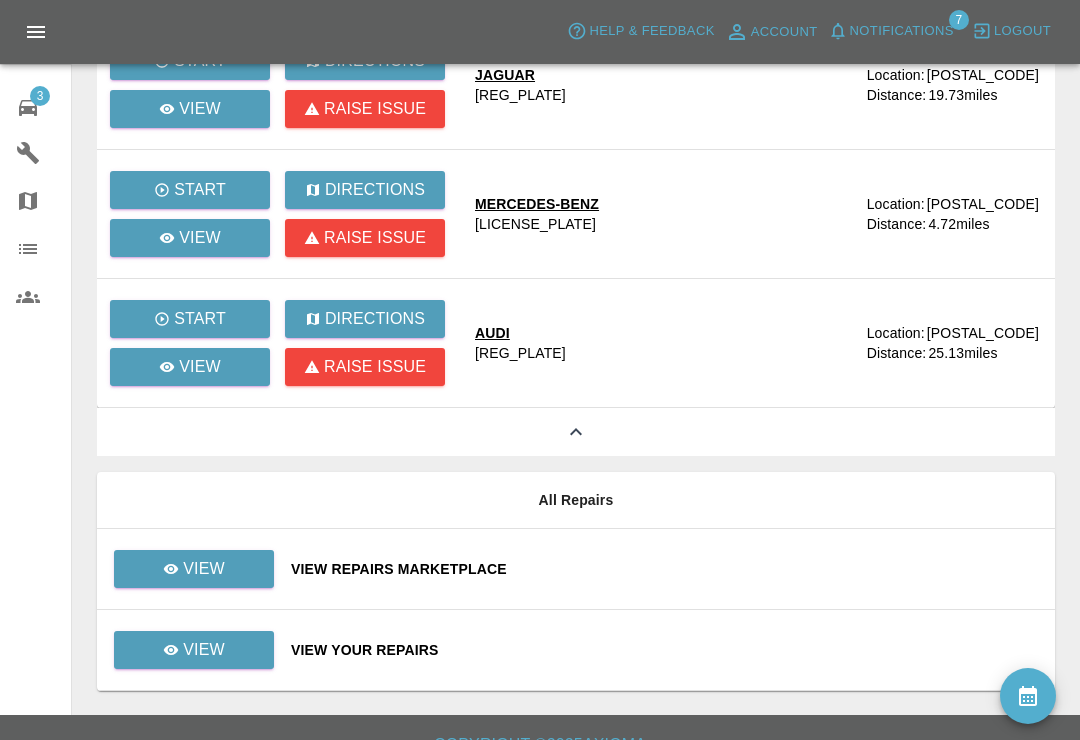 click on "View Your Repairs" at bounding box center (665, 650) 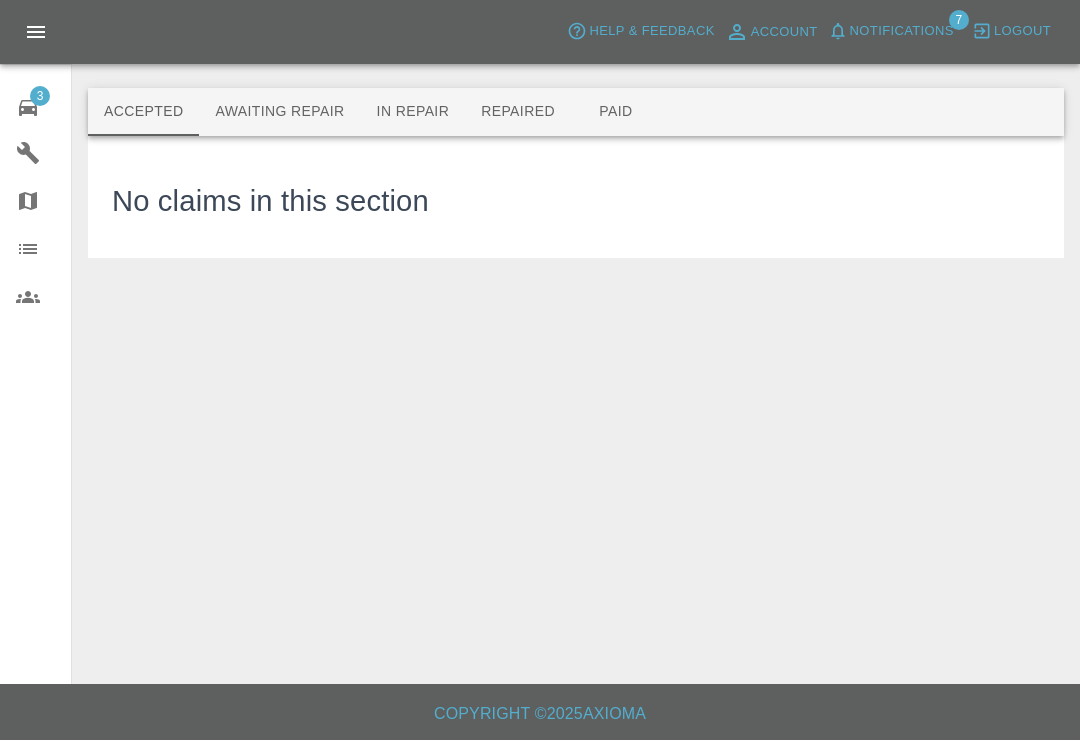 click on "Awaiting Repair" at bounding box center (279, 112) 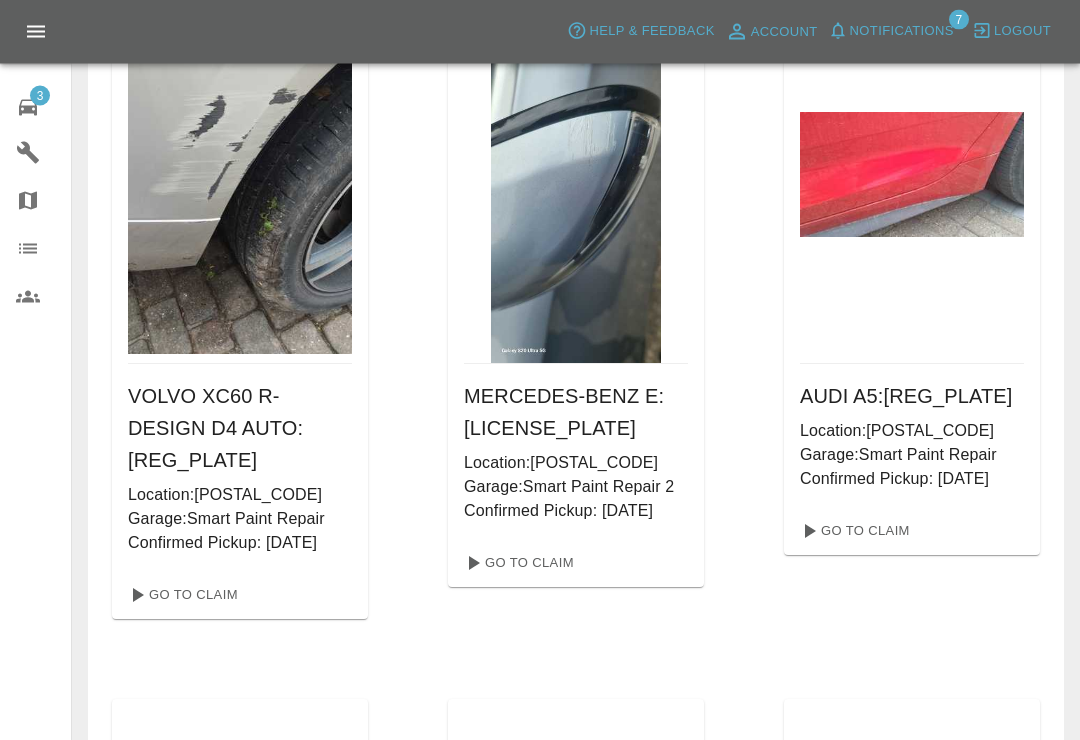 scroll, scrollTop: 176, scrollLeft: 0, axis: vertical 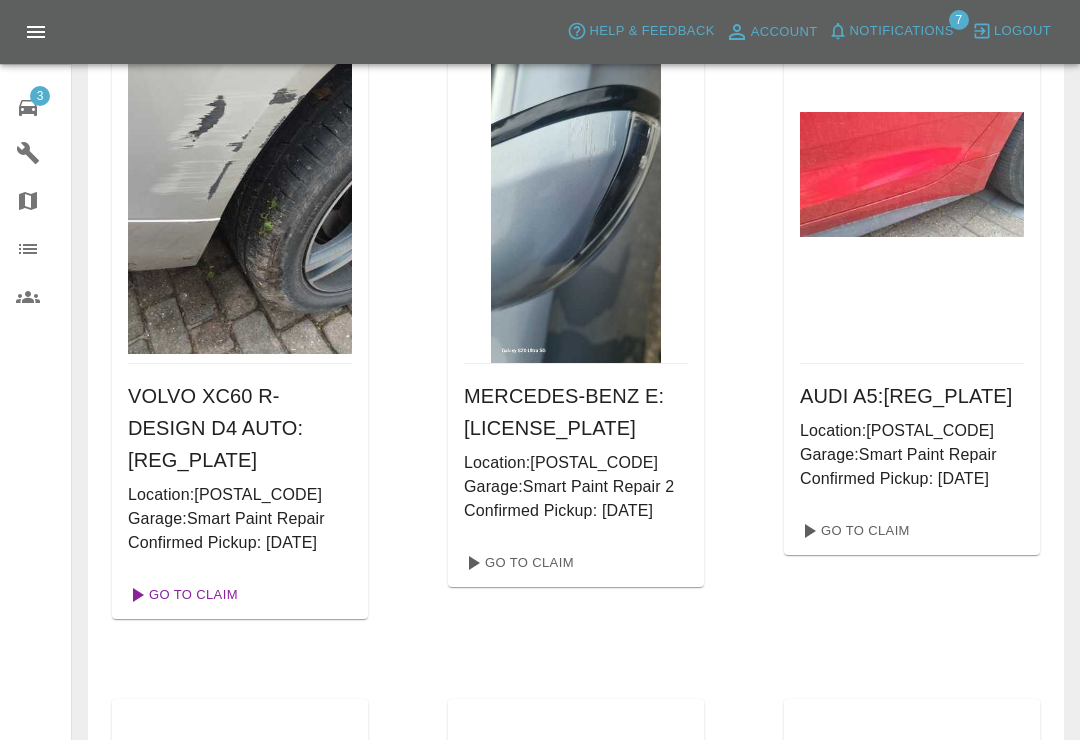 click on "Go To Claim" at bounding box center (181, 595) 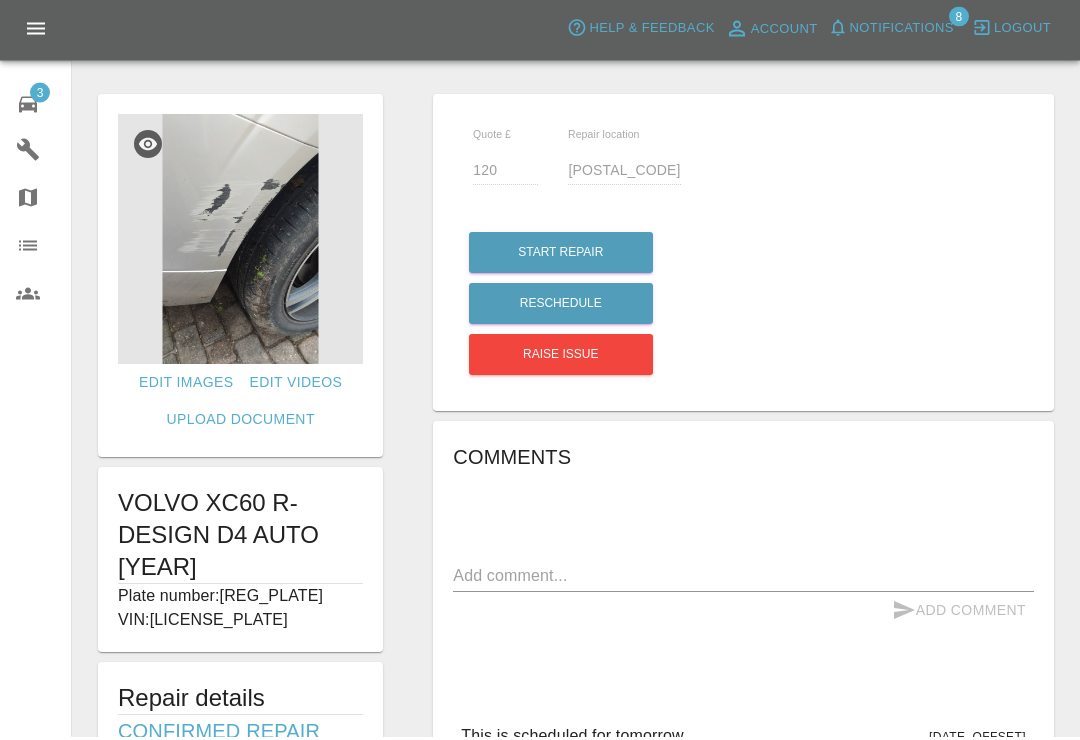 scroll, scrollTop: 0, scrollLeft: 0, axis: both 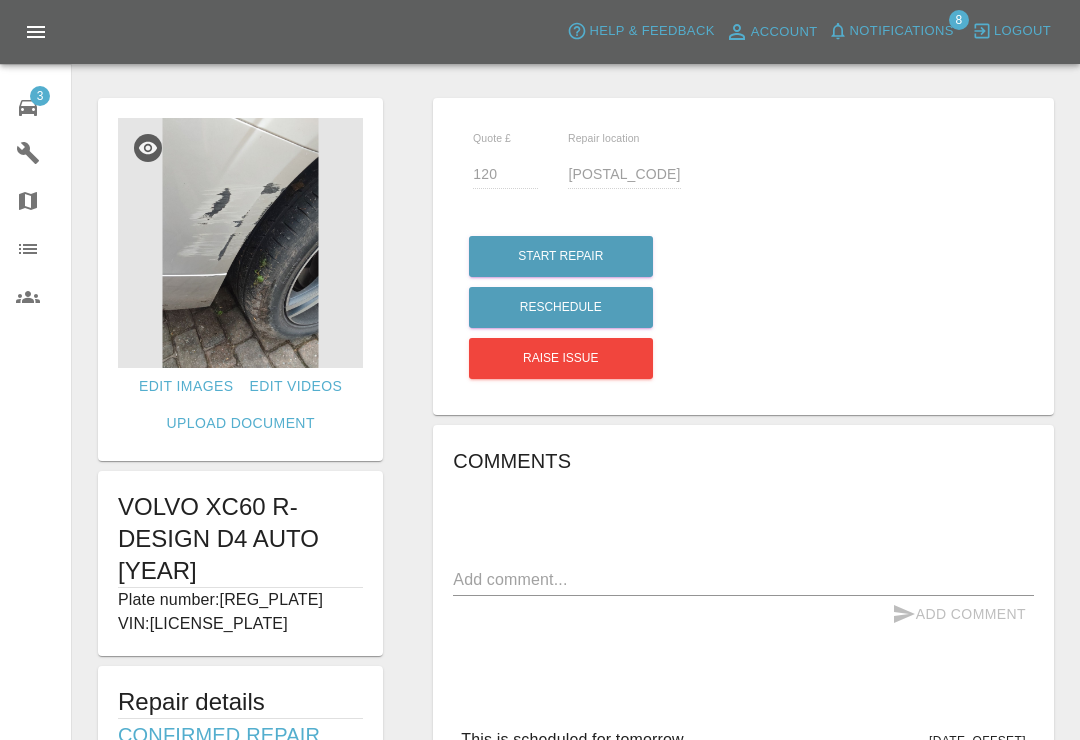 click on "Notifications" at bounding box center [902, 31] 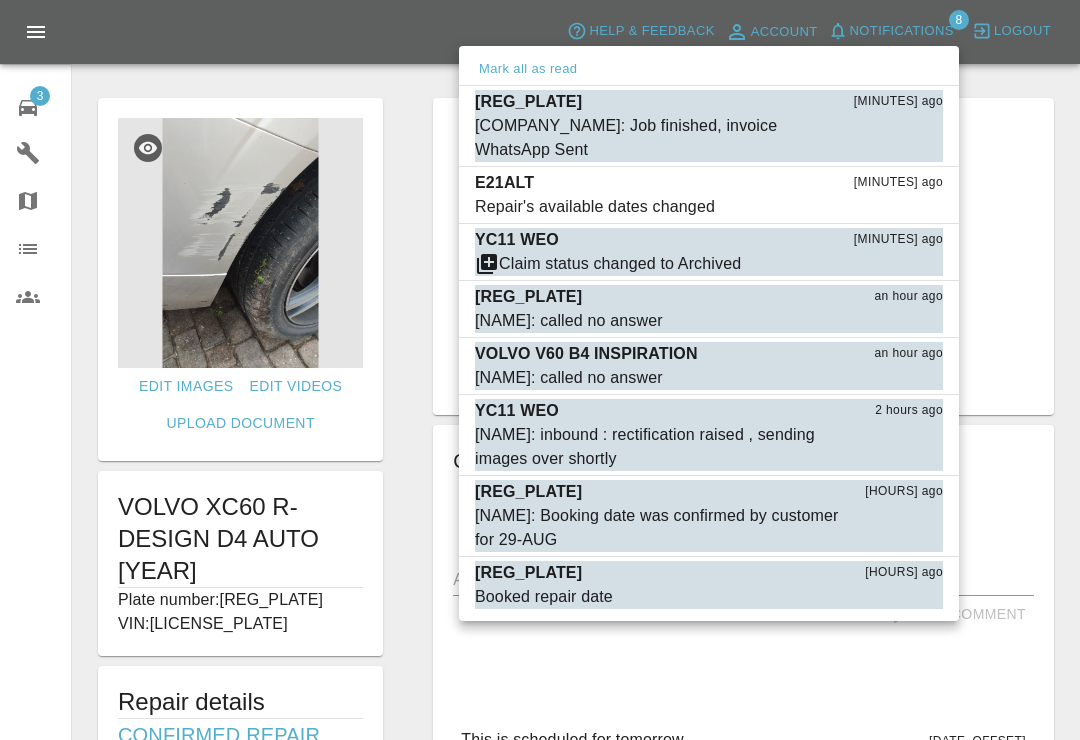 click on "[NAME]: Booking date was confirmed by customer for 29-AUG" at bounding box center (659, 528) 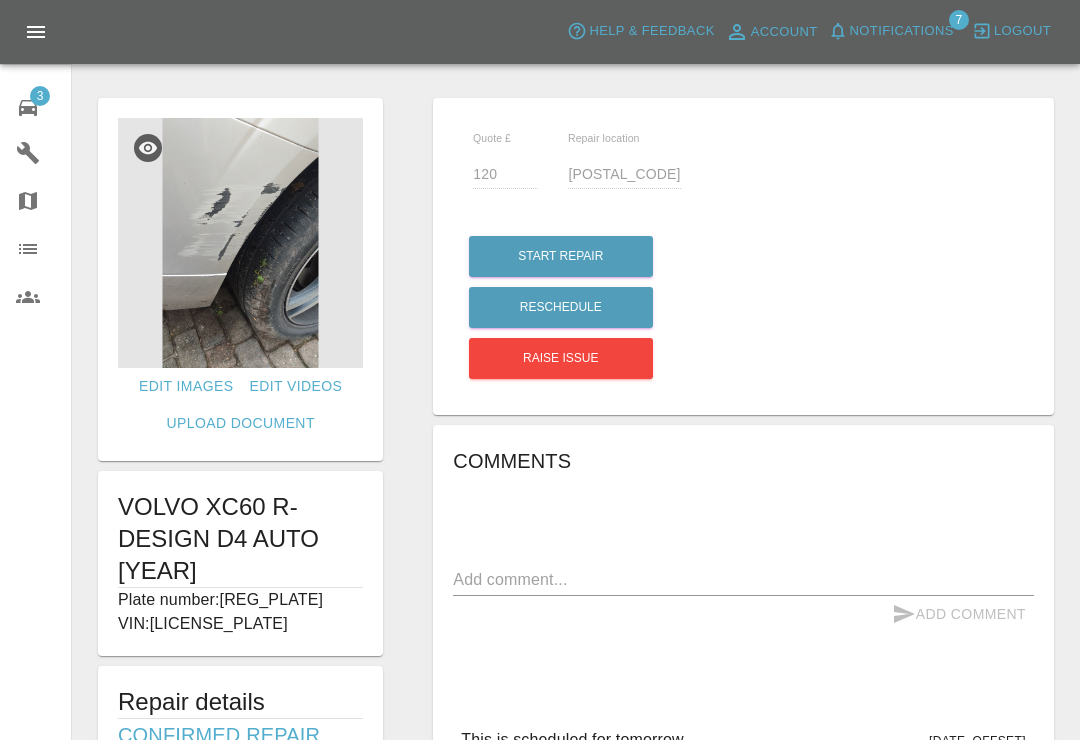 type on "330" 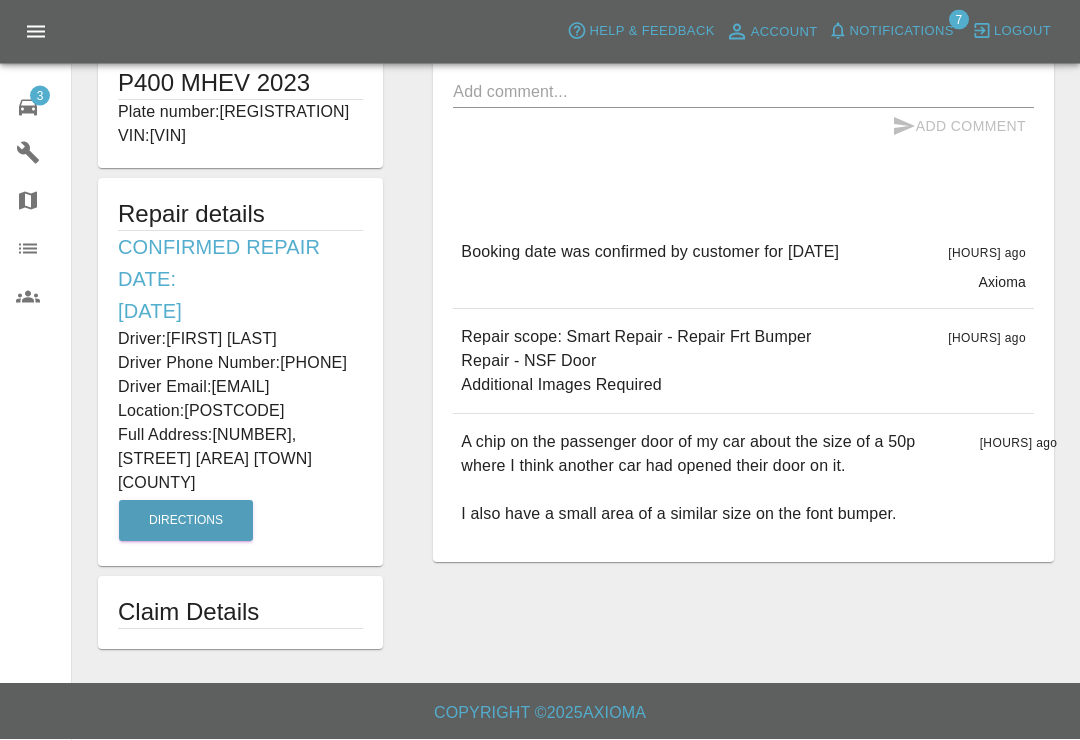 scroll, scrollTop: 503, scrollLeft: 0, axis: vertical 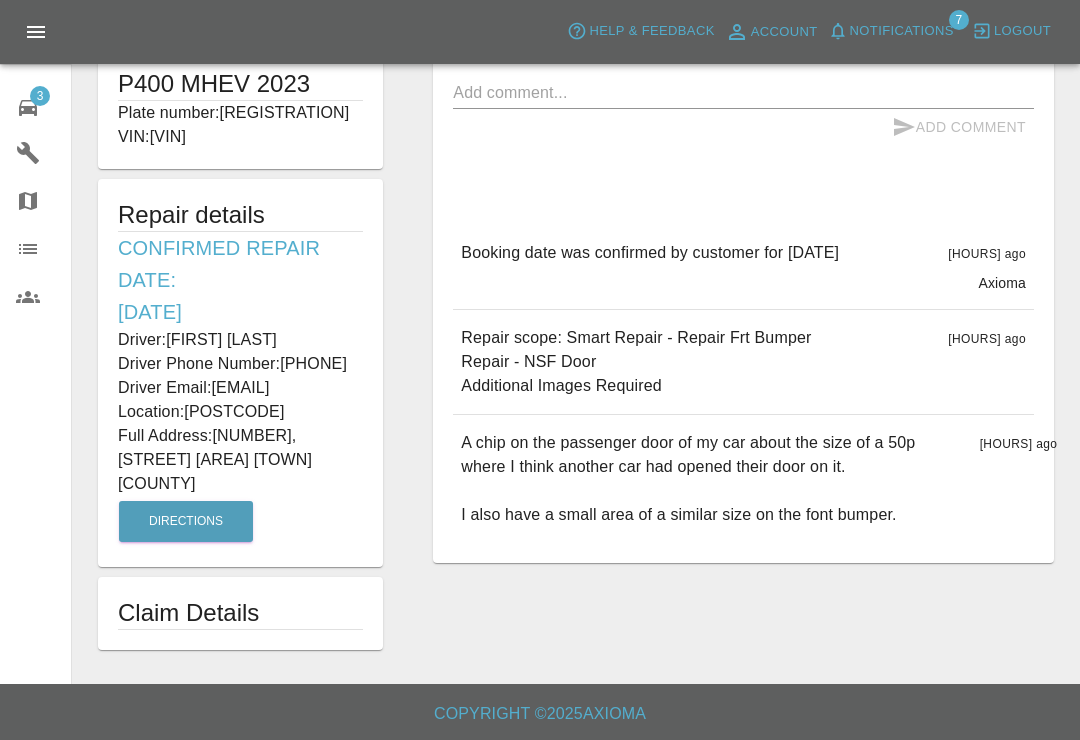 click on "Notifications" at bounding box center (902, 31) 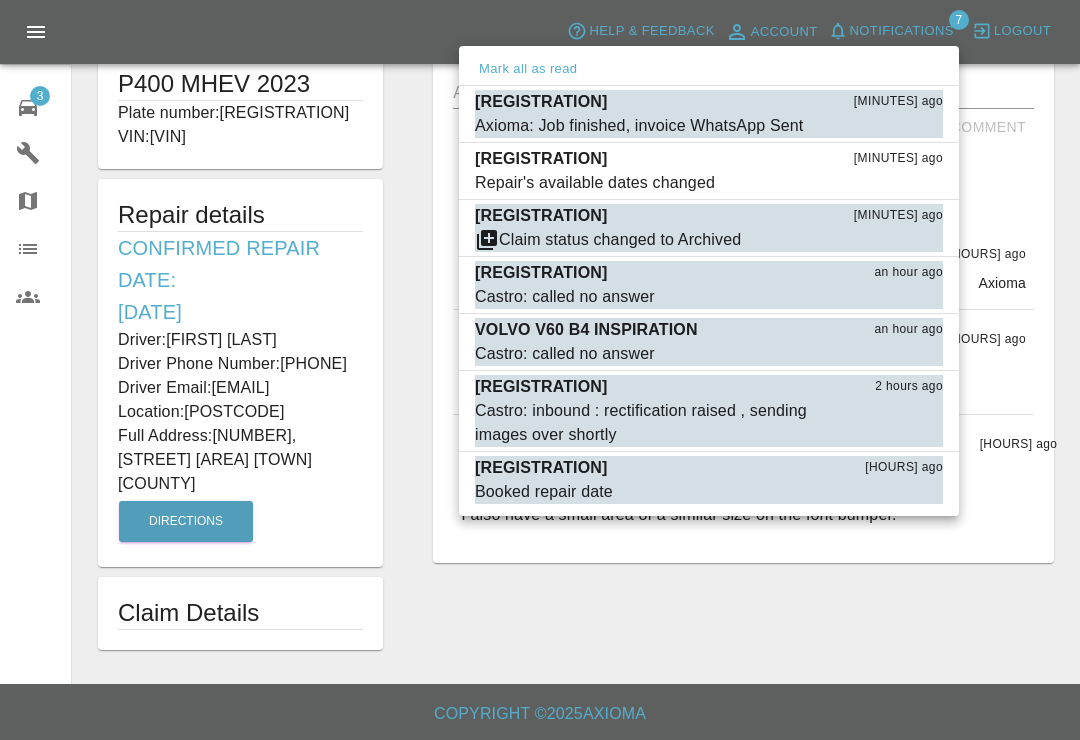 click on "Castro: inbound : rectification raised , sending images over shortly" at bounding box center [659, 423] 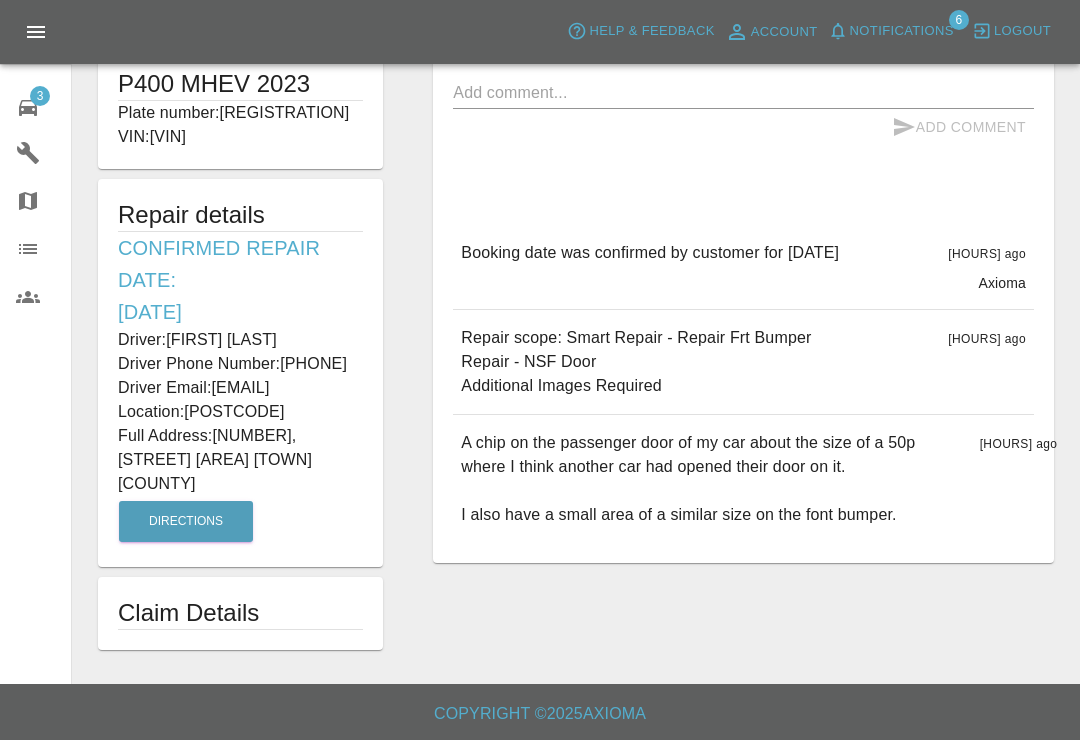 scroll, scrollTop: 0, scrollLeft: 0, axis: both 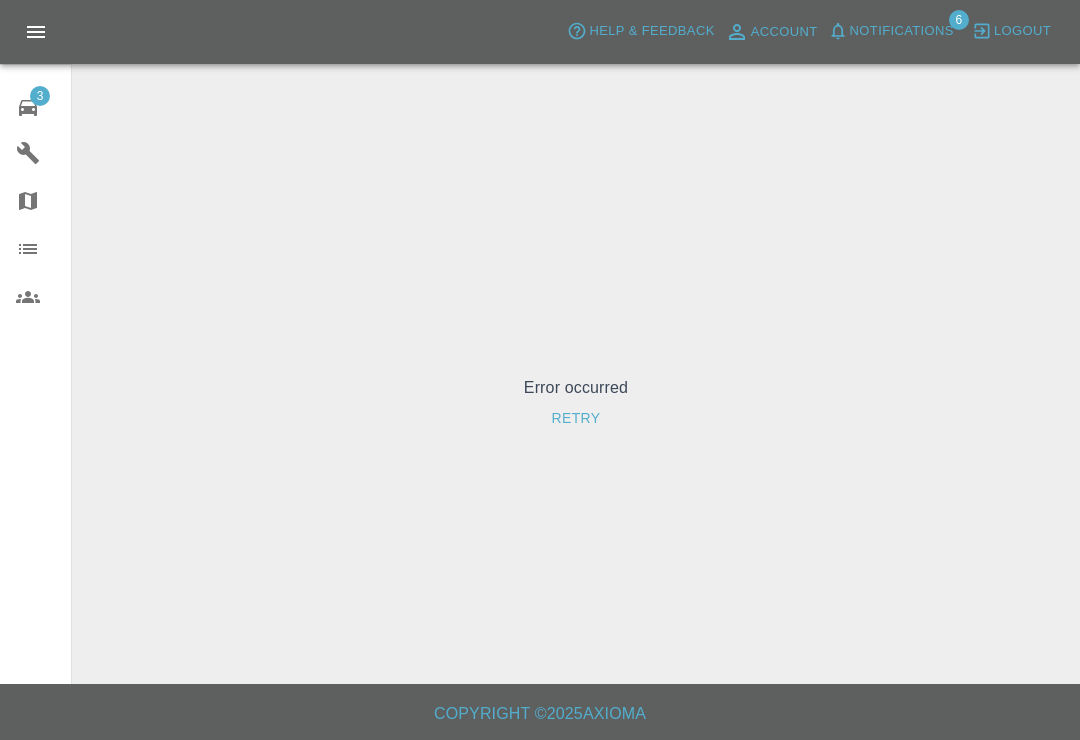 click on "3" at bounding box center (40, 96) 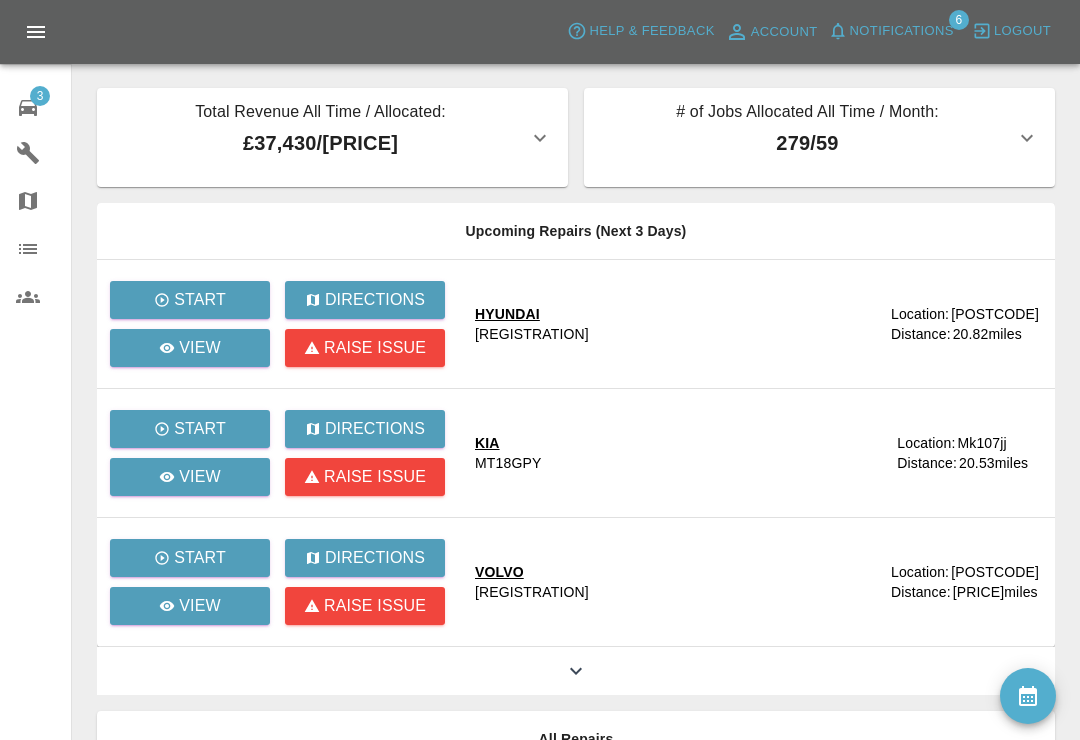 click on "Notifications" at bounding box center [902, 31] 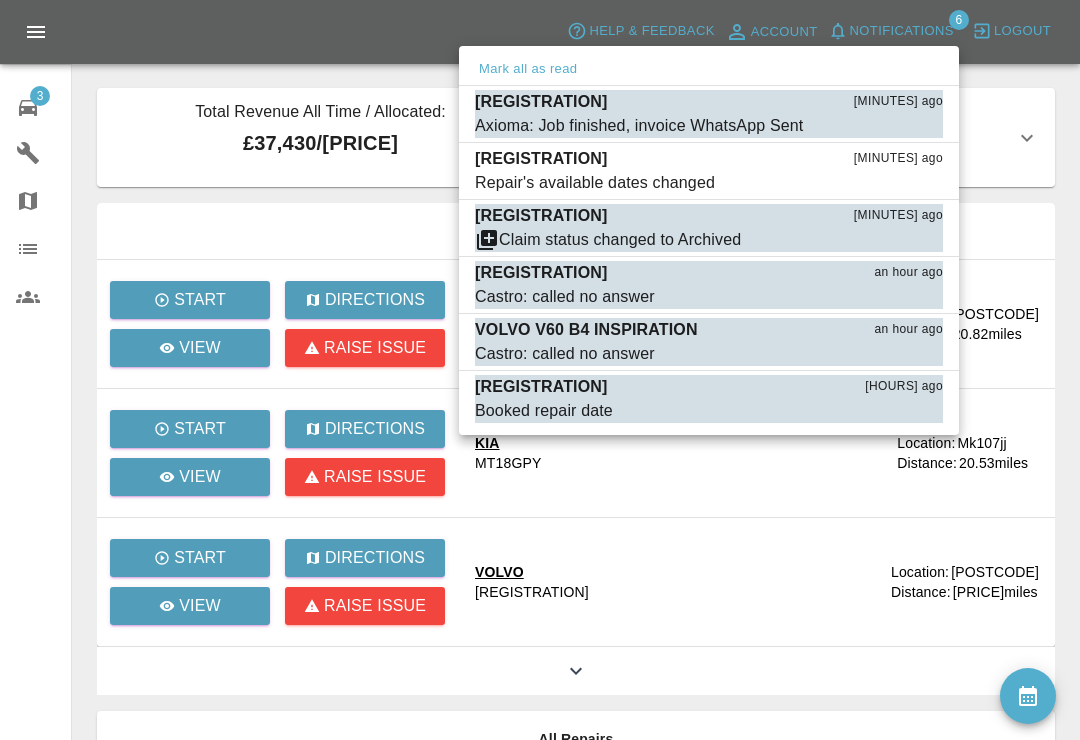 click on "Mark all as read" at bounding box center (528, 69) 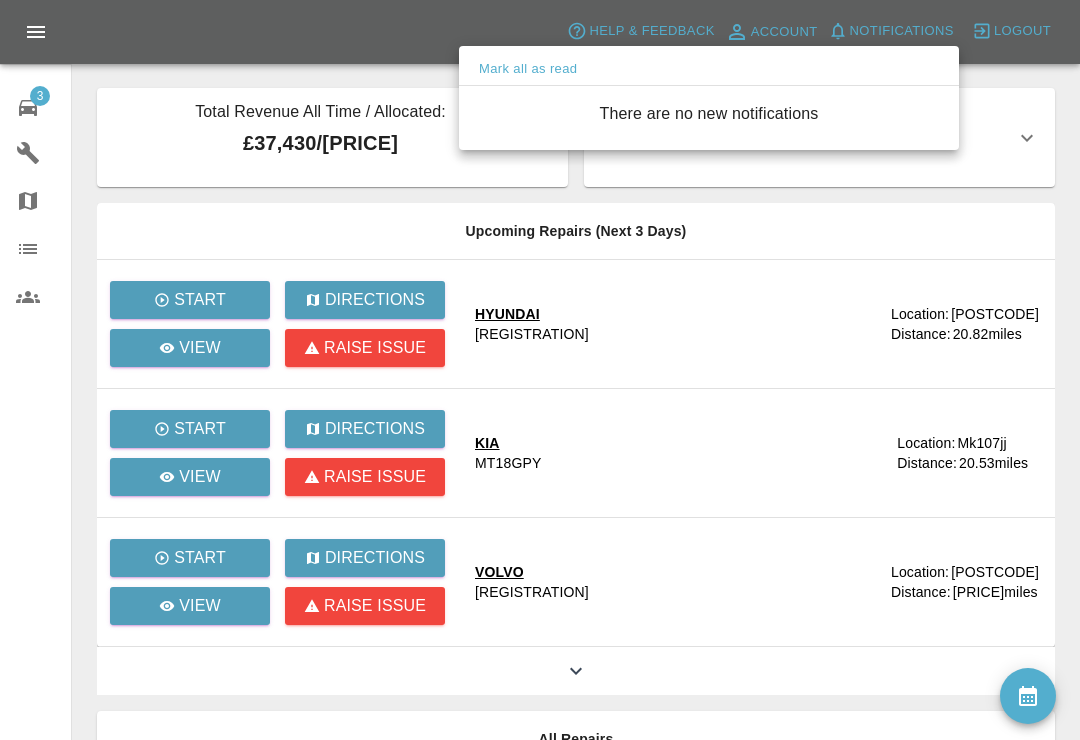 click at bounding box center [540, 370] 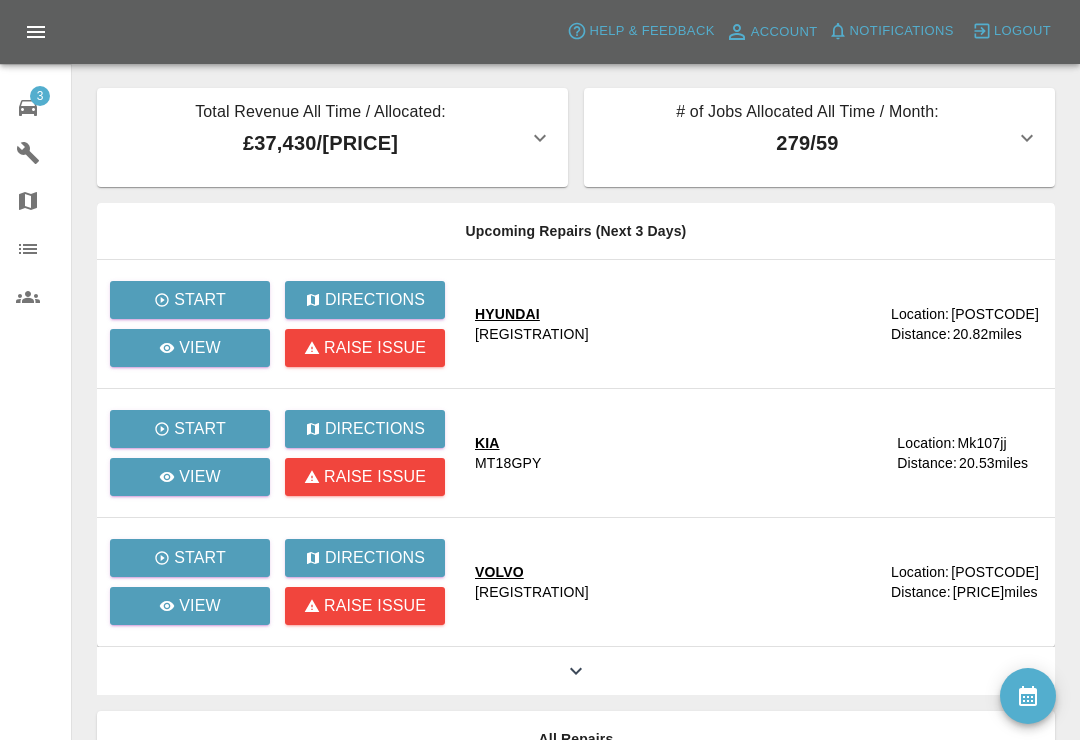 click on "3" at bounding box center (40, 96) 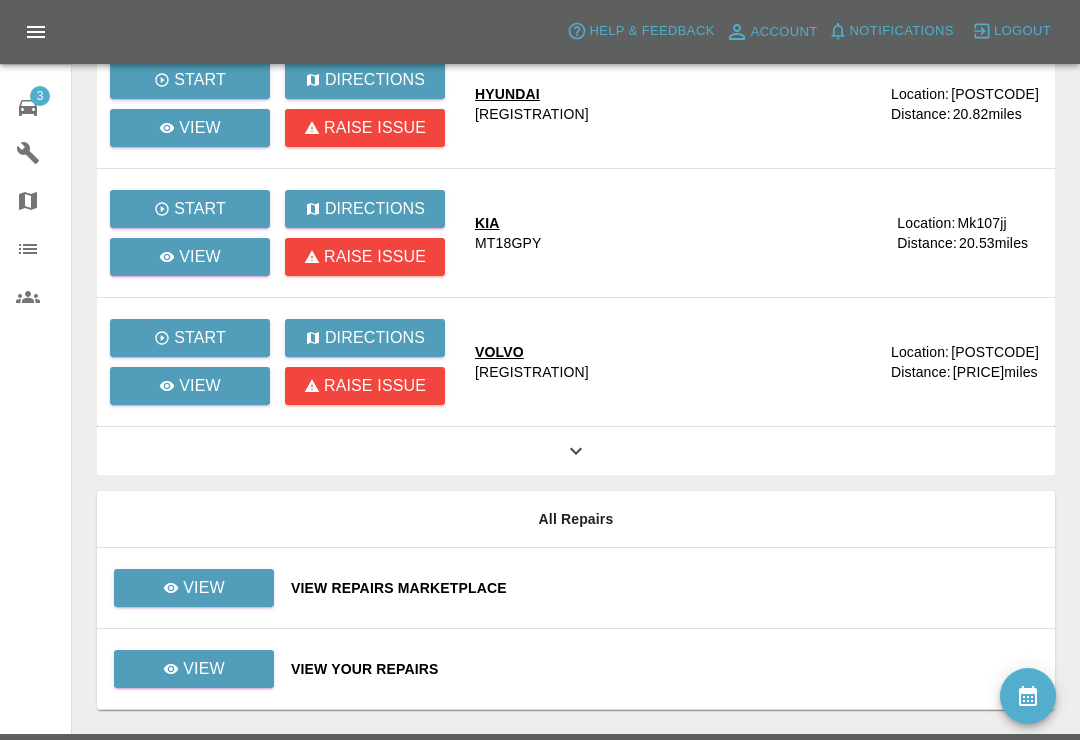 scroll, scrollTop: 239, scrollLeft: 0, axis: vertical 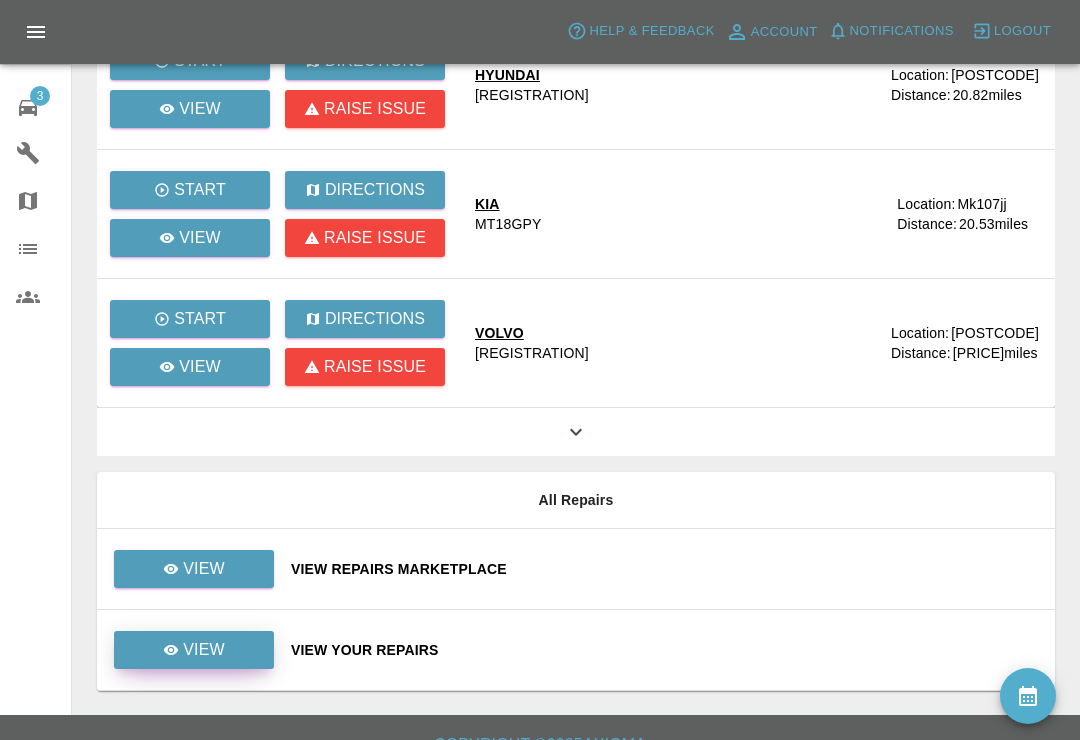 click on "View" at bounding box center [204, 650] 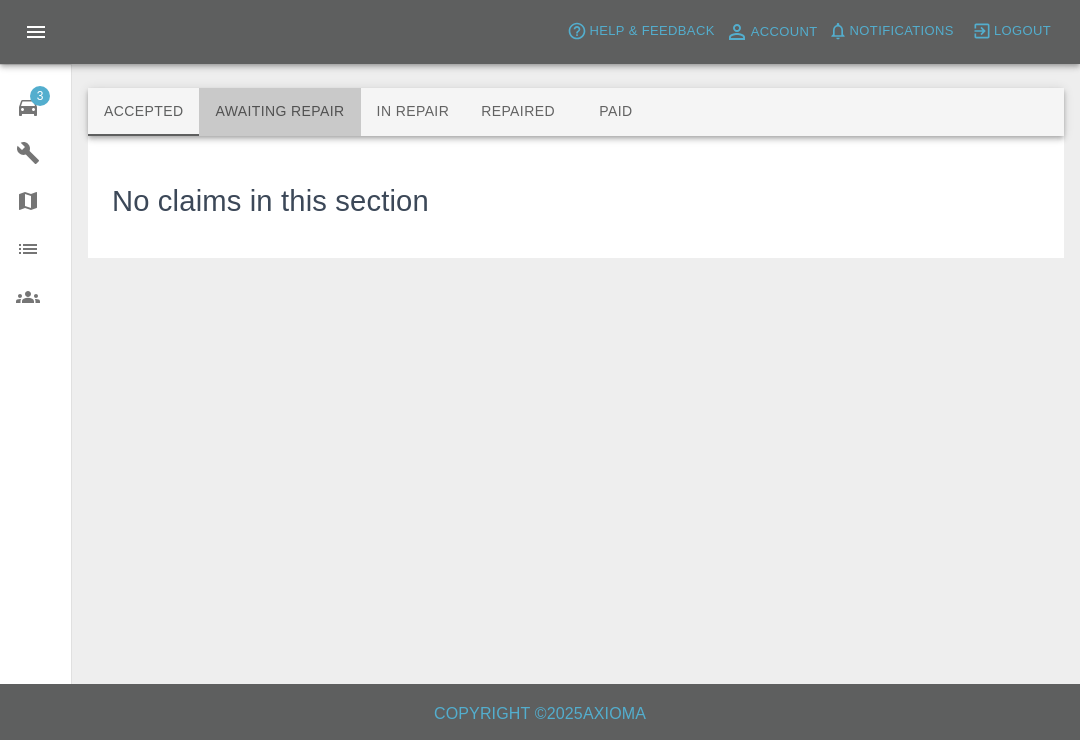 click on "Awaiting Repair" at bounding box center [279, 112] 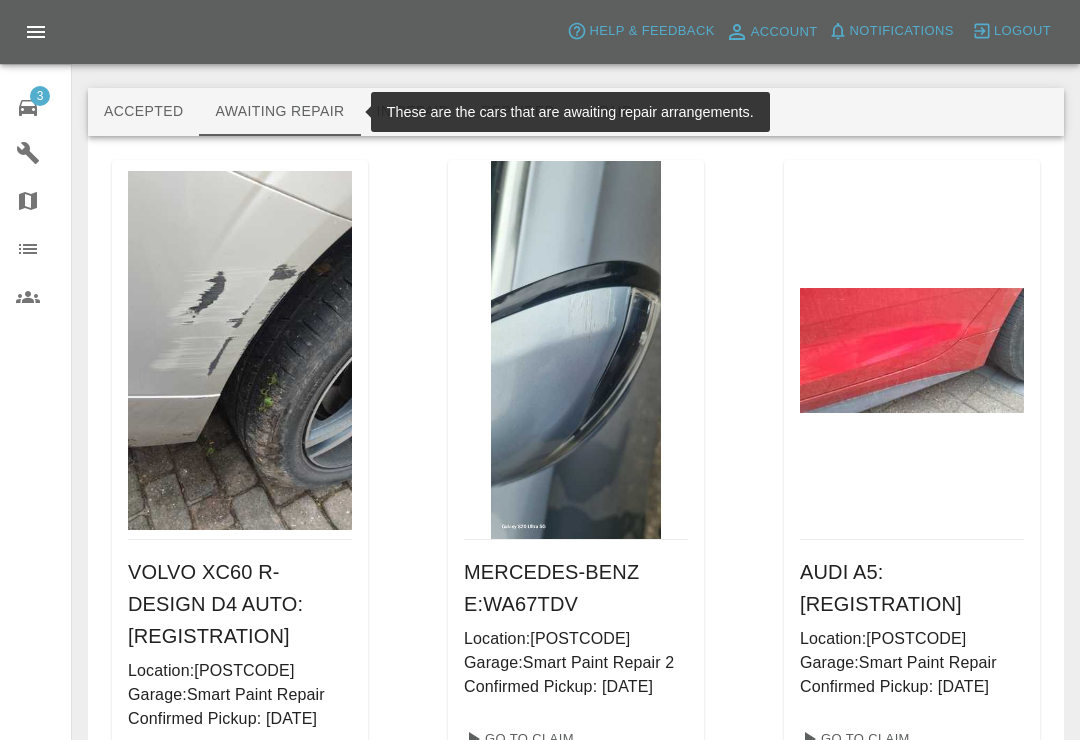 click at bounding box center [576, 56] 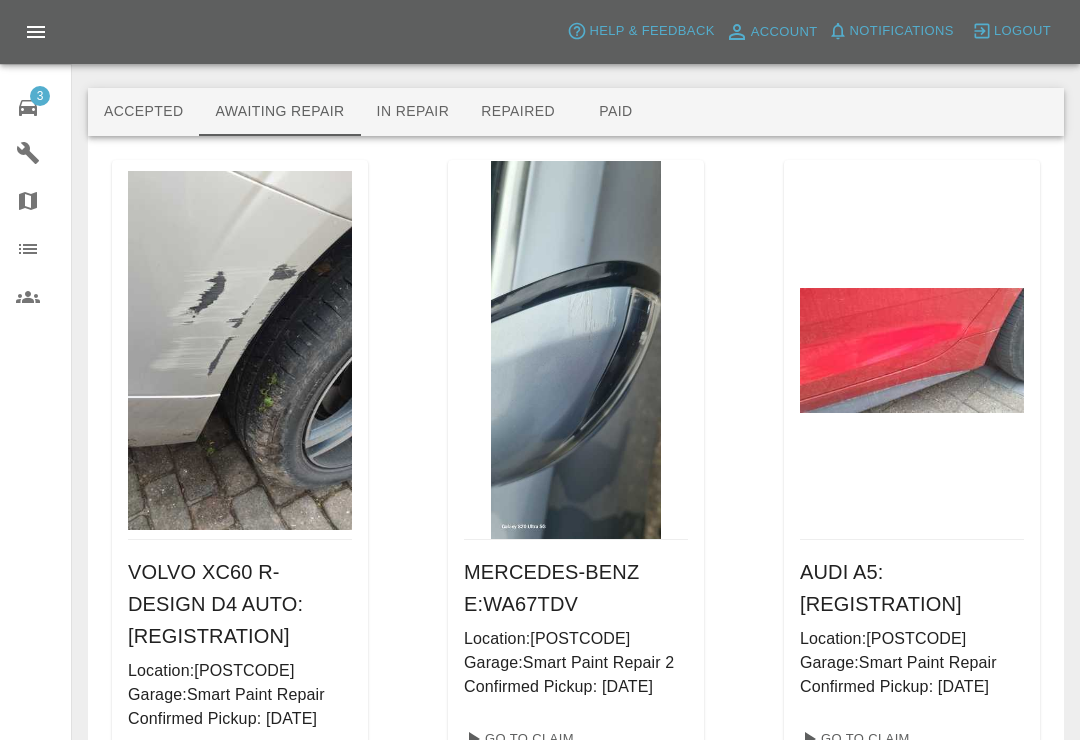 click on "Repaired" at bounding box center (518, 112) 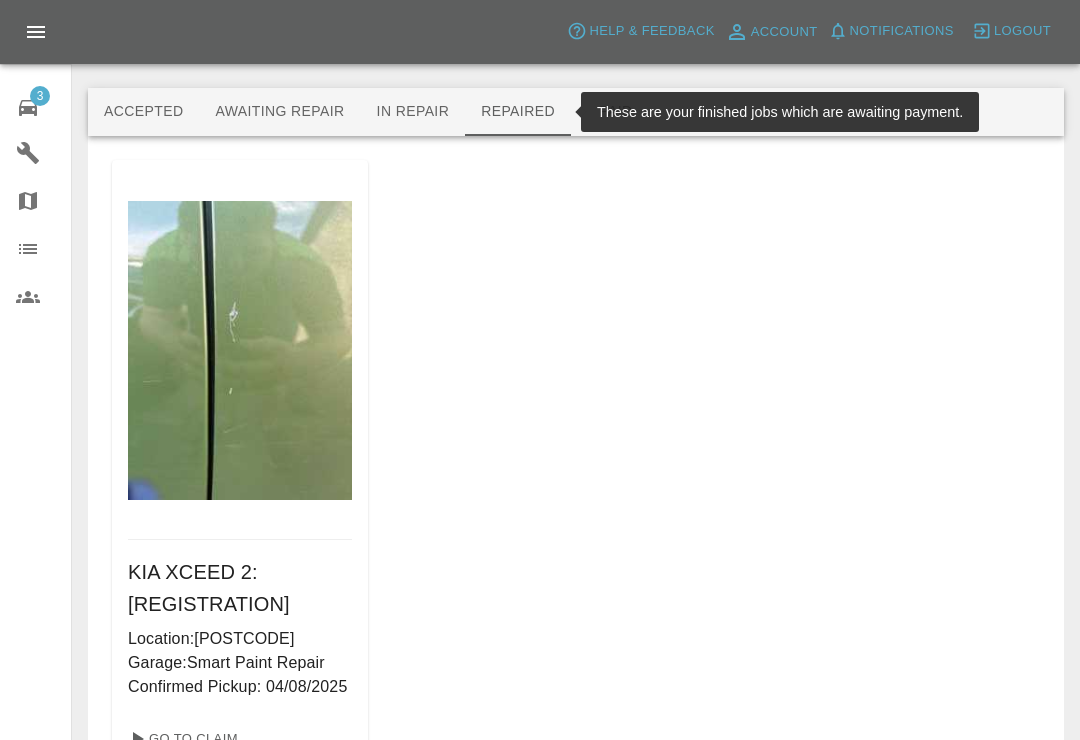 click on "Awaiting Repair" at bounding box center (279, 112) 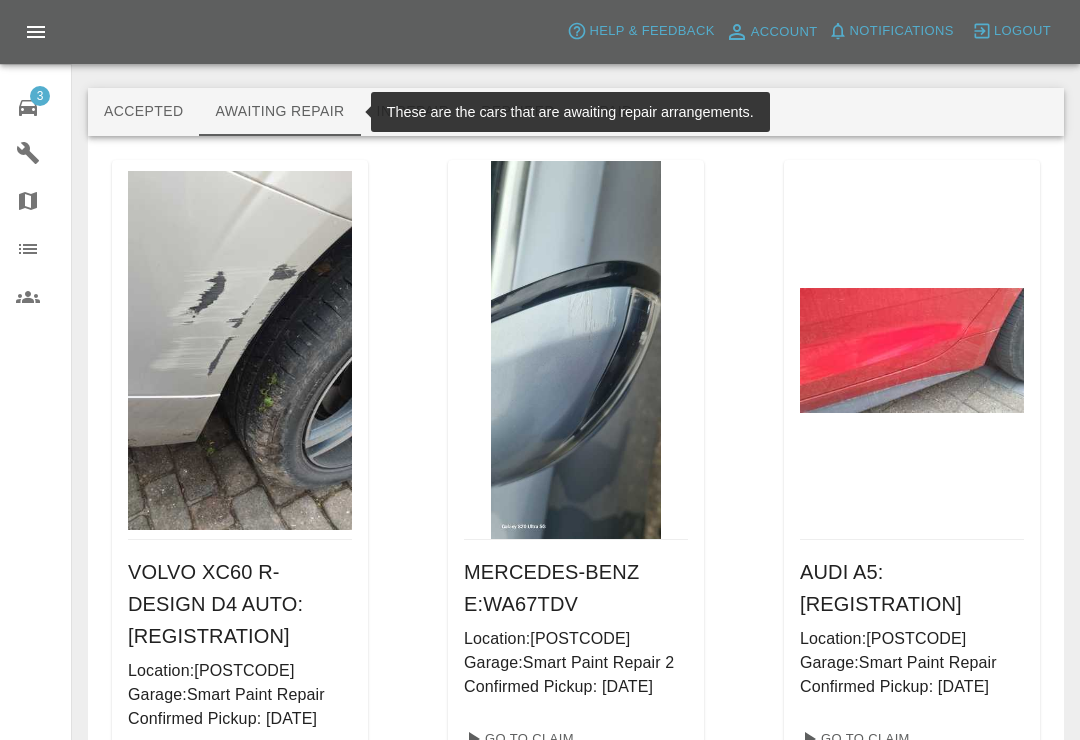click on "VOLVO   XC60 R-DESIGN D4 AUTO :  KN58NEW Location:  CT14 8HX Garage:  Smart Paint Repair Confirmed Pickup:   05/08/2025 Go To Claim MERCEDES-BENZ   E :  WA67TDV Location:  AL3 8RU Garage:  Smart Paint Repair 2 Confirmed Pickup:   05/08/2025 Go To Claim AUDI   A5 :  YM17YLJ Location:  CT14 9JX Garage:  Smart Paint Repair Confirmed Pickup:   05/08/2025 Go To Claim KIA   SPORTAGE :  MT18GPY Location:  Mk107jj Garage:  Smart Paint Repair 2 Confirmed Pickup:   06/08/2025 Go To Claim HYUNDAI   I10 PREMIUM MPI :  HN21LUR Location:  CT16 2HZ Garage:  Smart Paint Repair Confirmed Pickup:   07/08/2025 Go To Claim JAGUAR   XE :  KM67GJK Location:  MK43 0EA Garage:  Smart Paint Repair 2 Confirmed Pickup:   07/08/2025 Go To Claim TOYOTA   YARIS CROSS DESIGN HEV AUTO :  LO22OXU Location:  AL2 1JP Garage:  Smart Paint Repair Confirmed Pickup:   08/08/2025 Go To Claim VOLKSWAGEN   POLO LIFE MPI 80 :  SD74 XOY Location:  SG4 9FJ Garage:  Smart Paint Repair 2 Confirmed Pickup:   08/08/2025 Go To Claim KIA   :  CT14 DUT LU6 2AQ" at bounding box center [576, 4438] 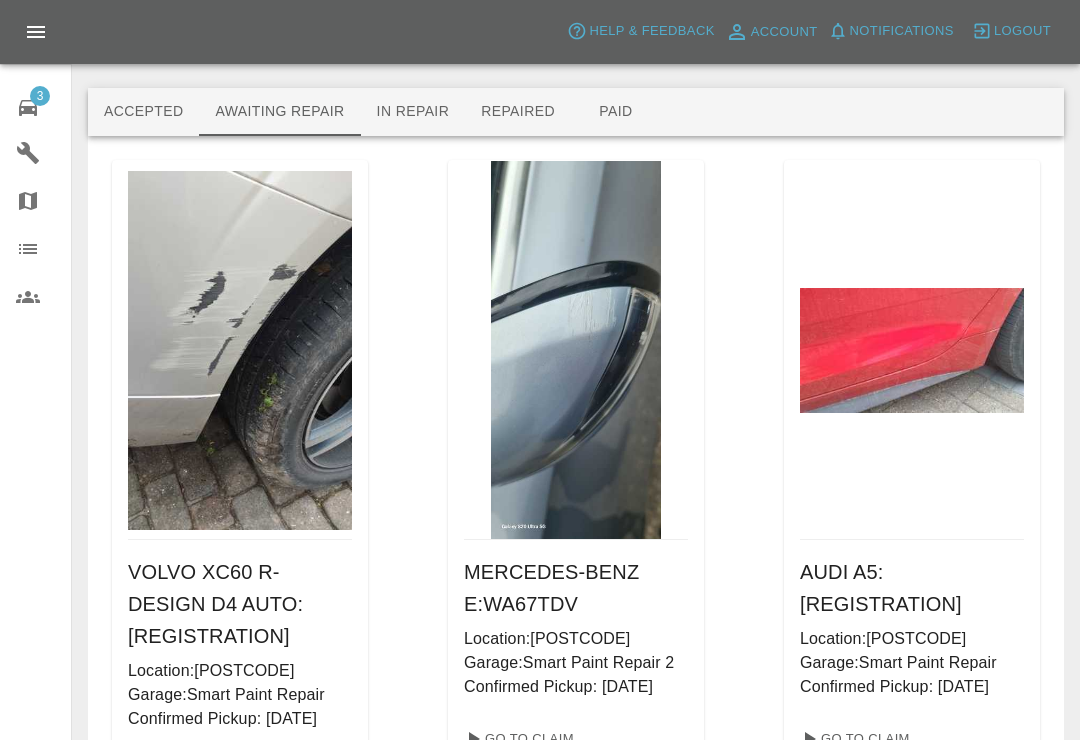 click on "Repaired" at bounding box center (518, 112) 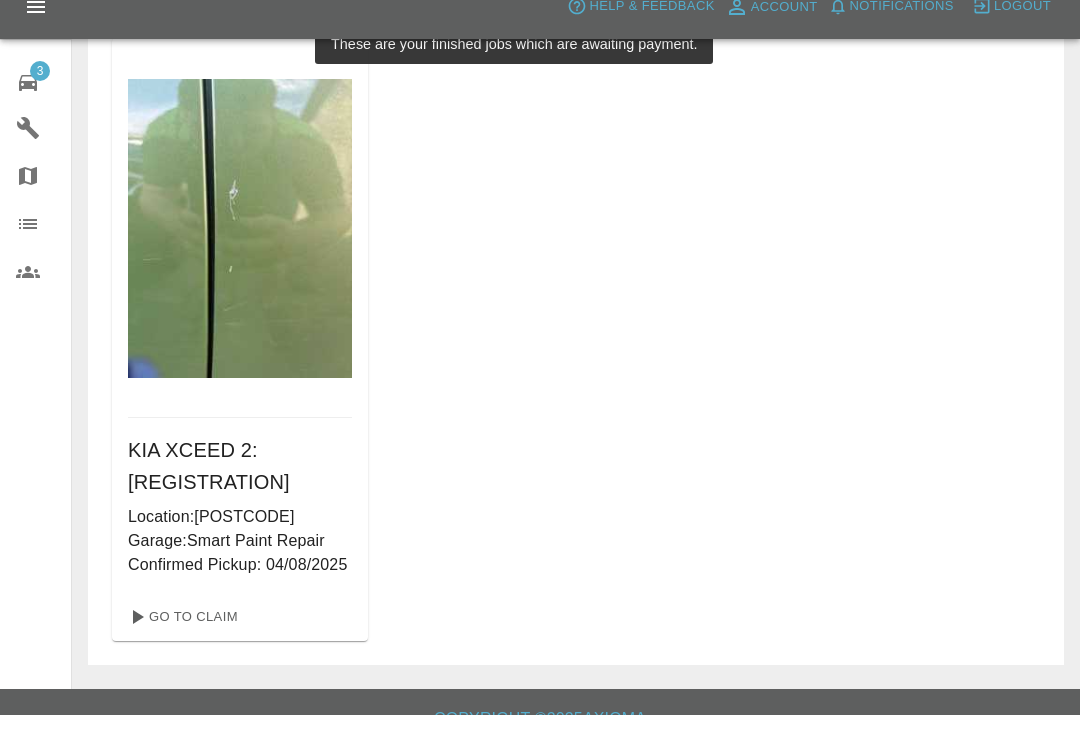 scroll, scrollTop: 96, scrollLeft: 0, axis: vertical 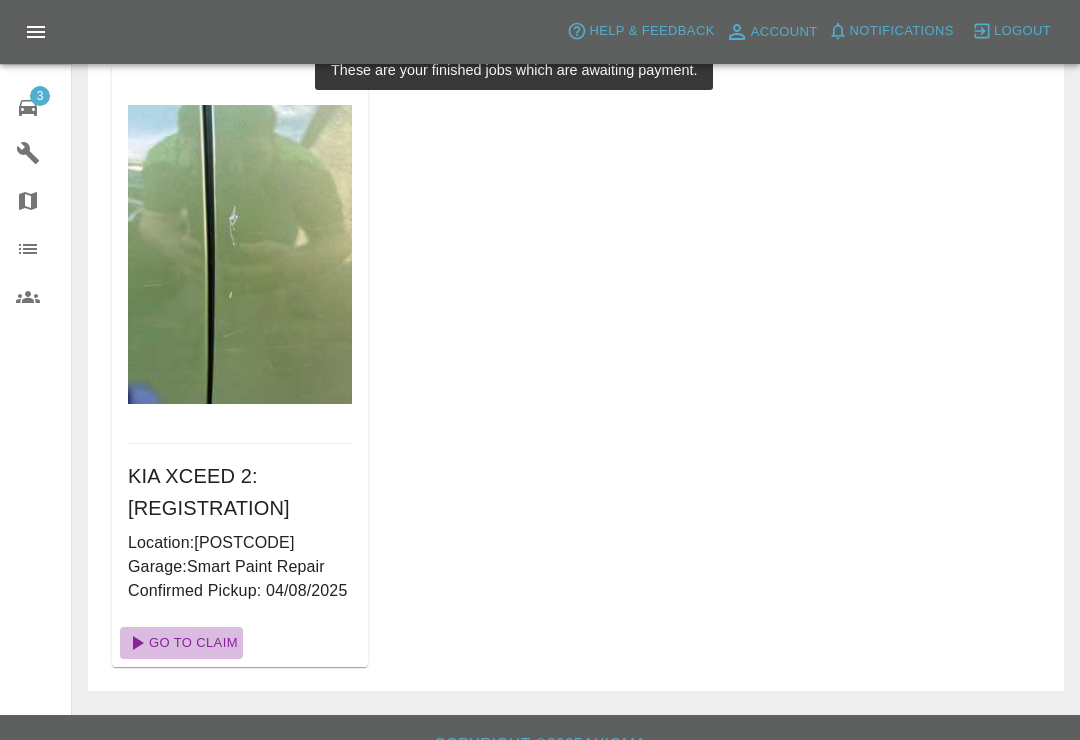 click on "Go To Claim" at bounding box center (181, 643) 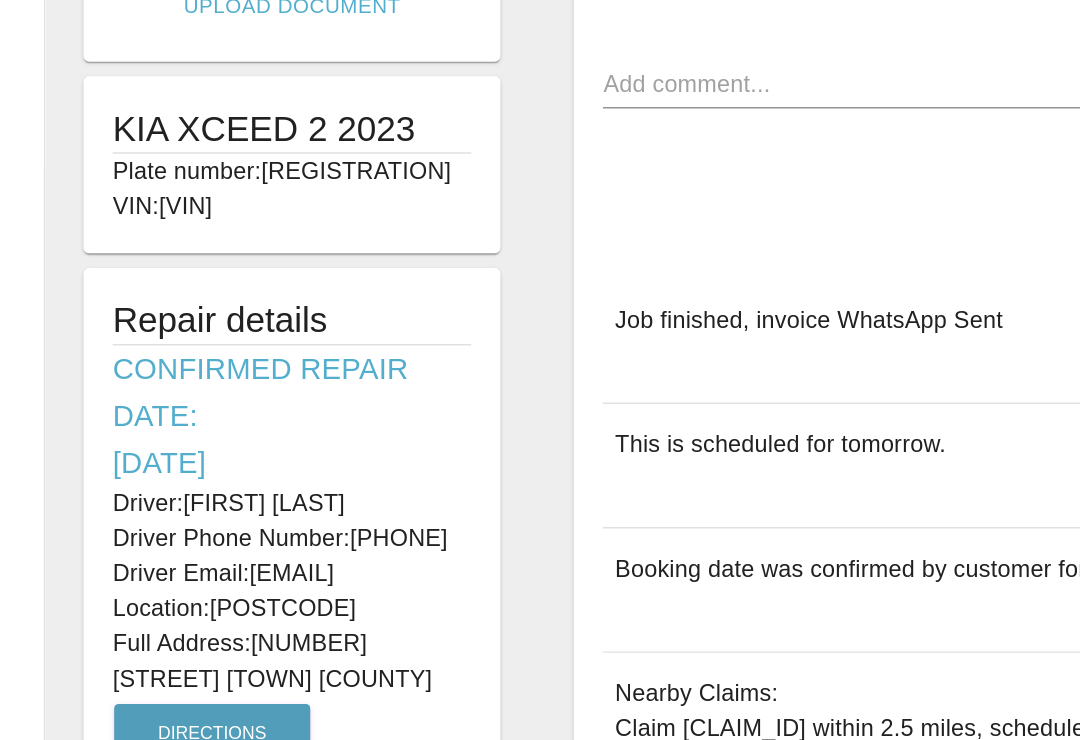 scroll, scrollTop: 219, scrollLeft: 0, axis: vertical 